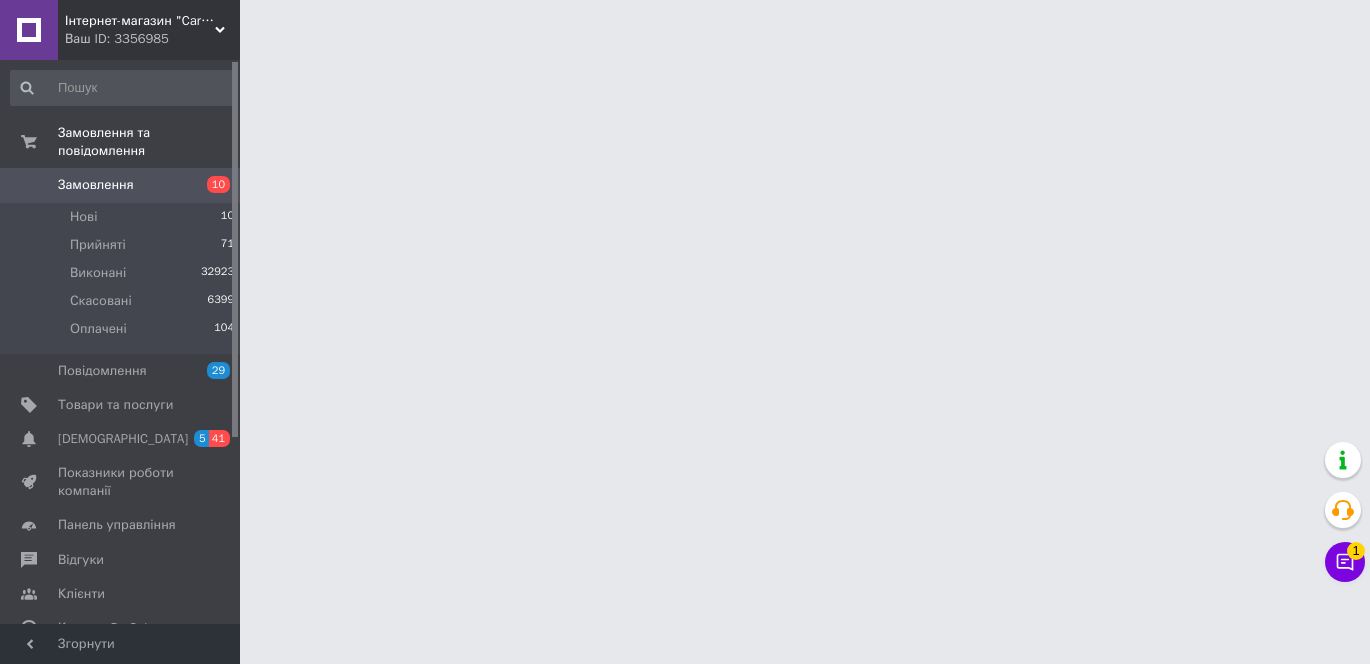 scroll, scrollTop: 0, scrollLeft: 0, axis: both 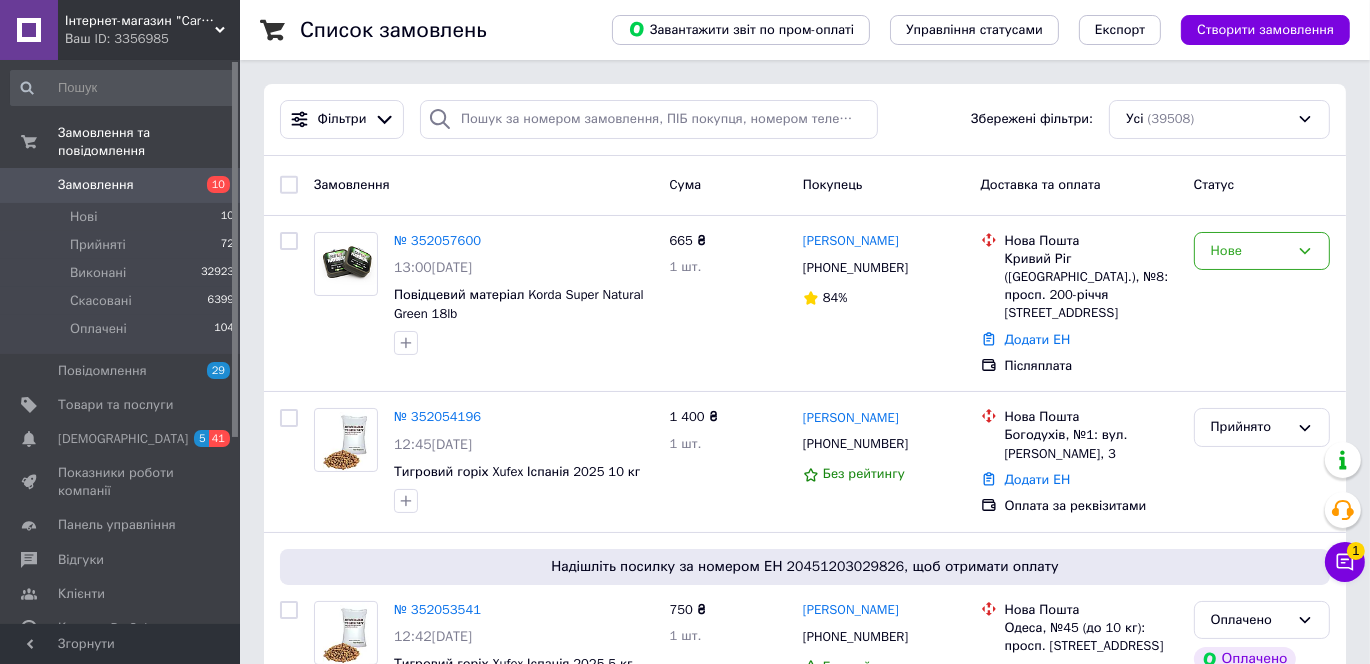 click on "Замовлення" at bounding box center (96, 185) 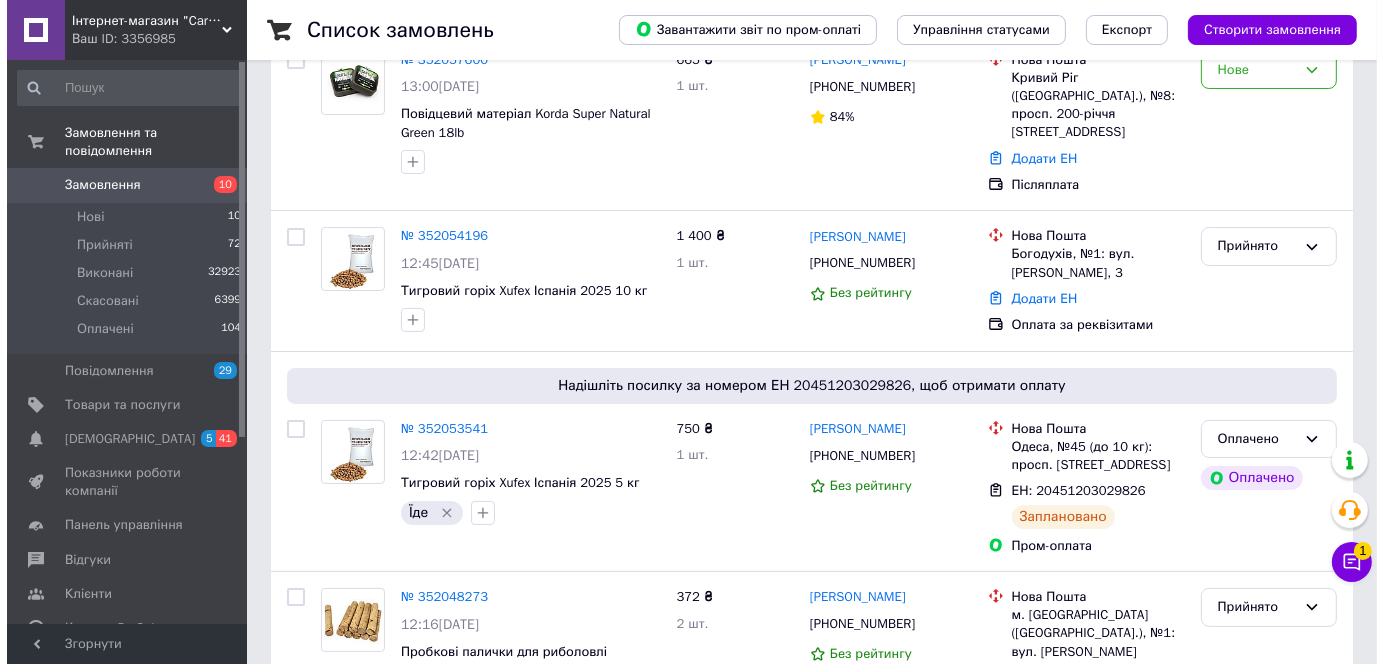 scroll, scrollTop: 0, scrollLeft: 0, axis: both 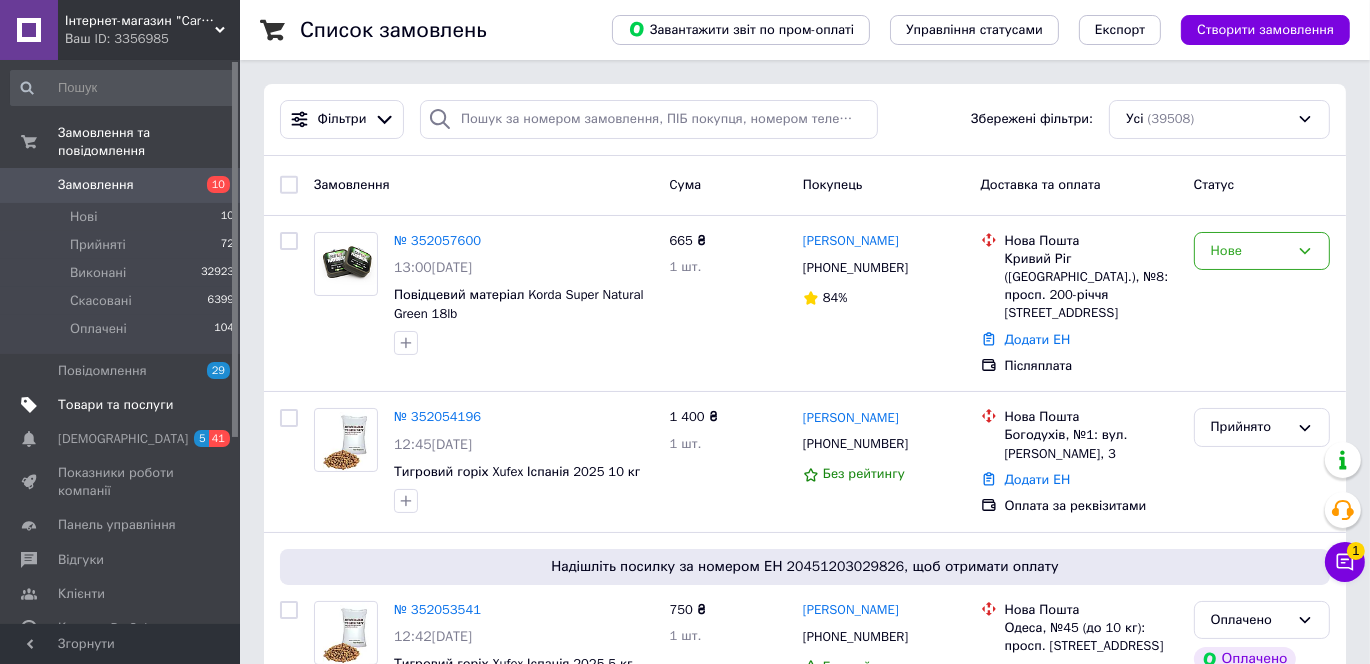 click on "Товари та послуги" at bounding box center [115, 405] 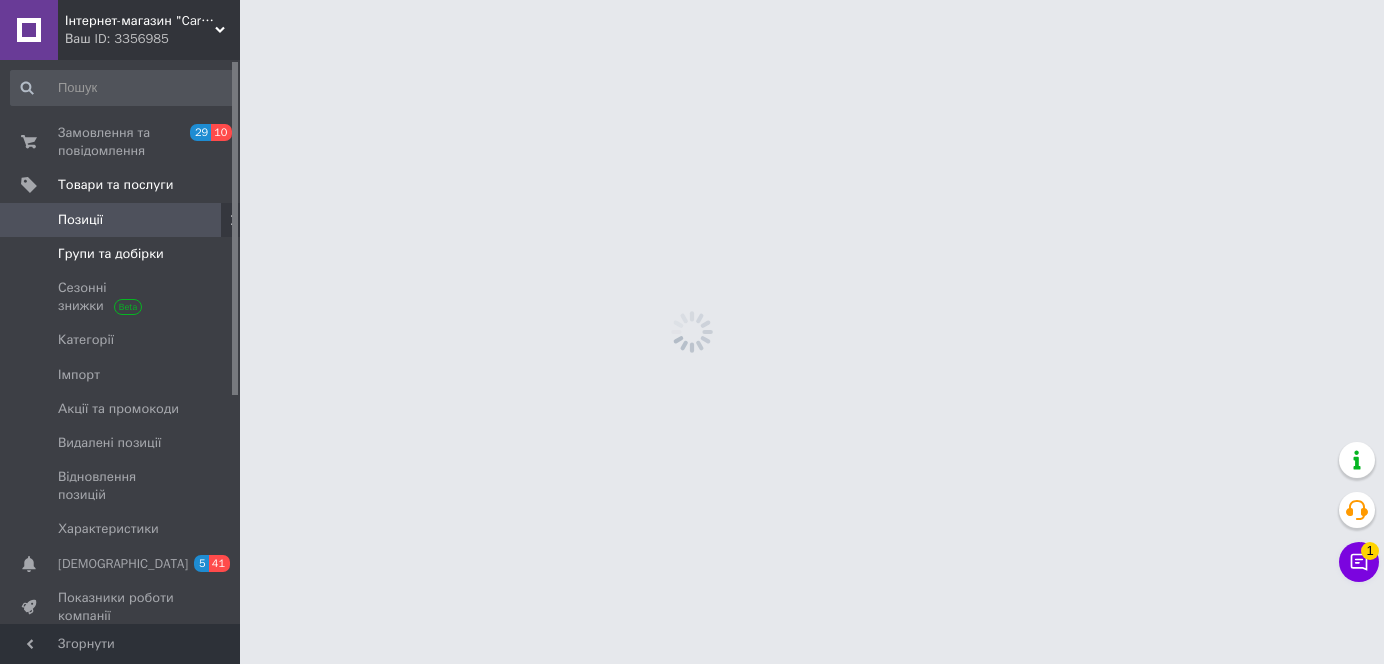 click on "Групи та добірки" at bounding box center (111, 254) 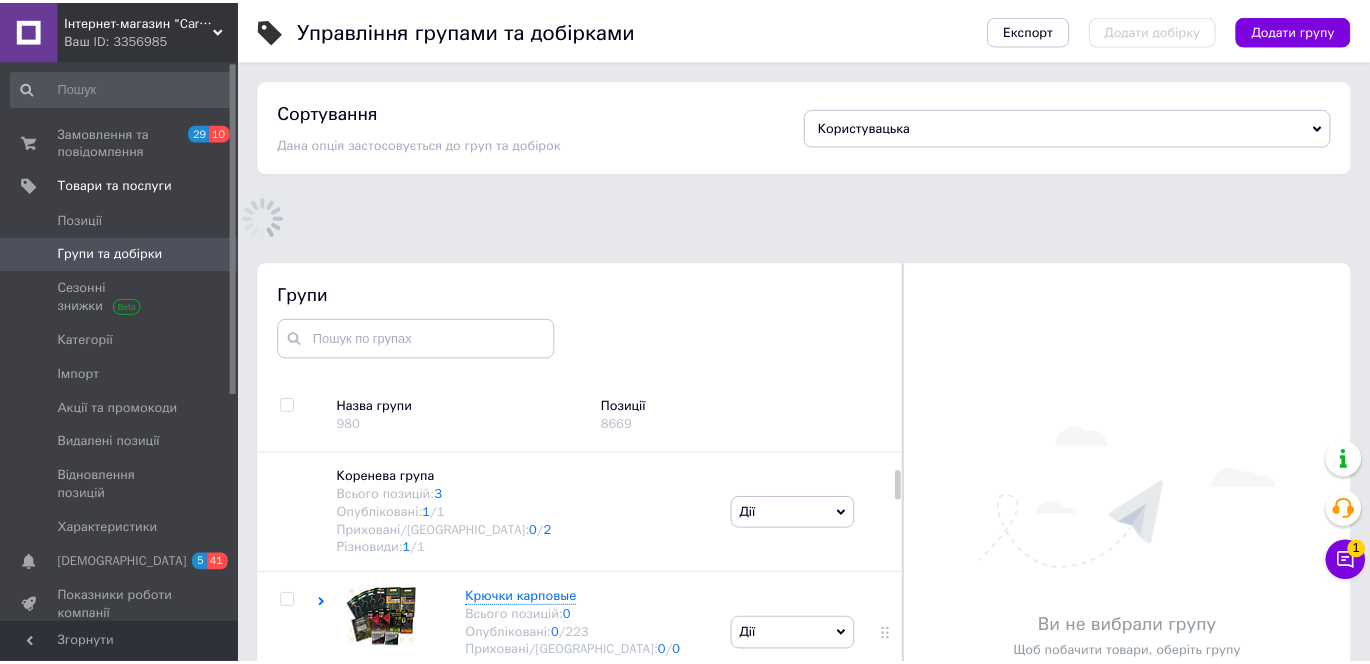 scroll, scrollTop: 183, scrollLeft: 0, axis: vertical 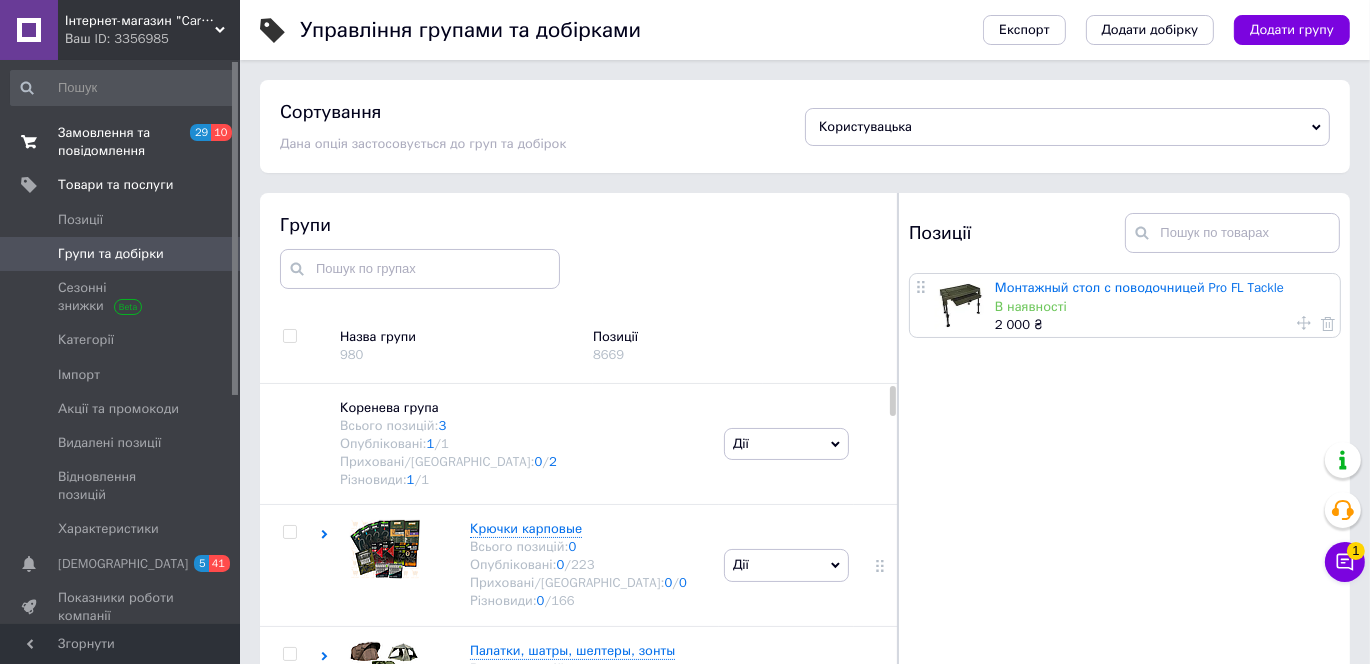 click on "Замовлення та повідомлення" at bounding box center (121, 142) 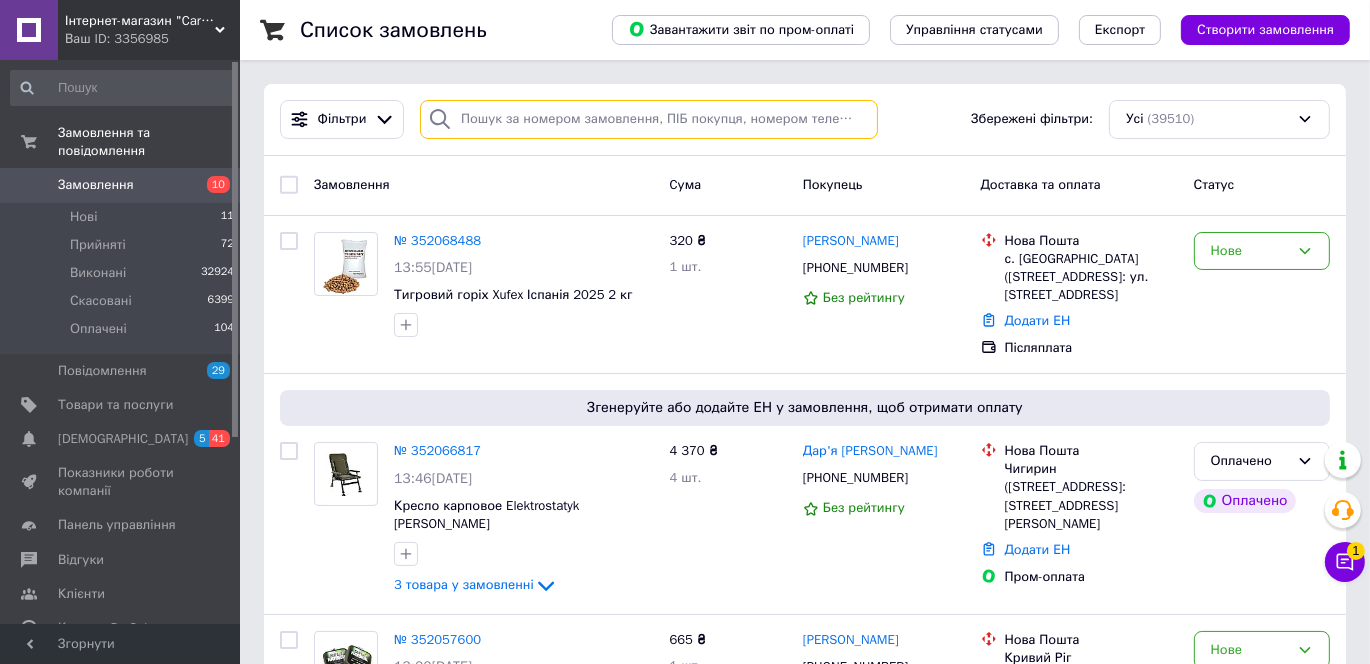 click at bounding box center (649, 119) 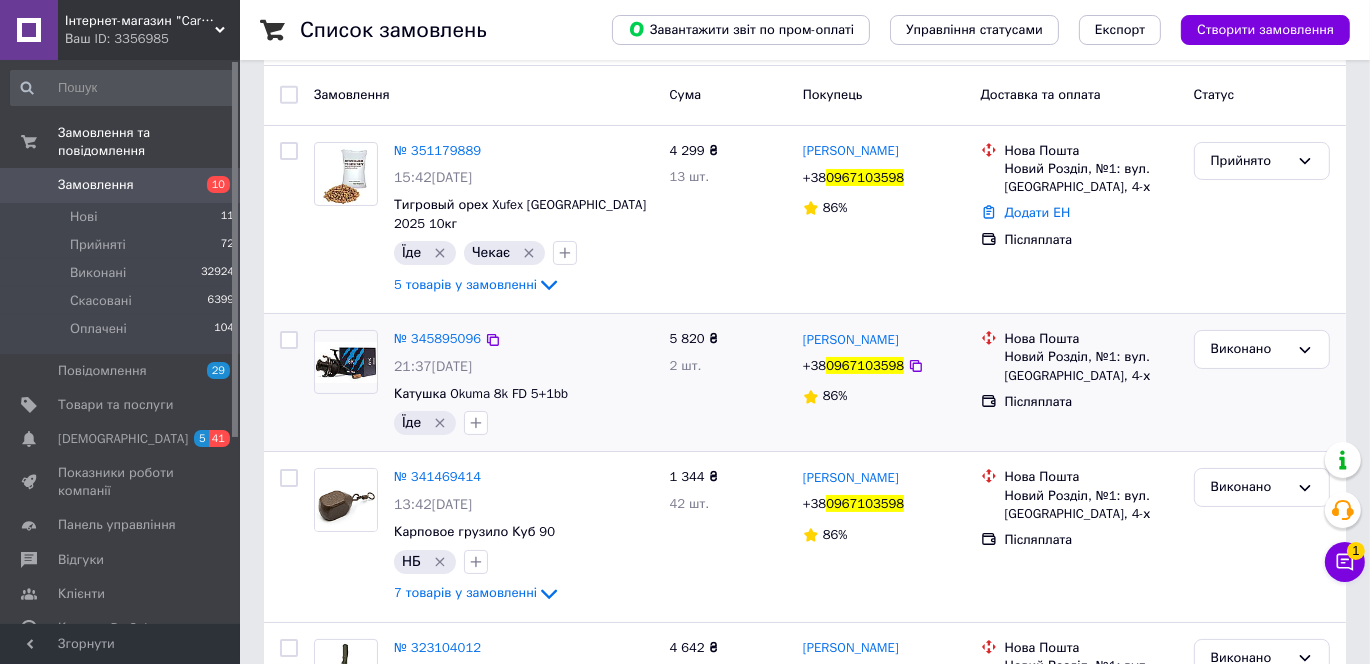 scroll, scrollTop: 0, scrollLeft: 0, axis: both 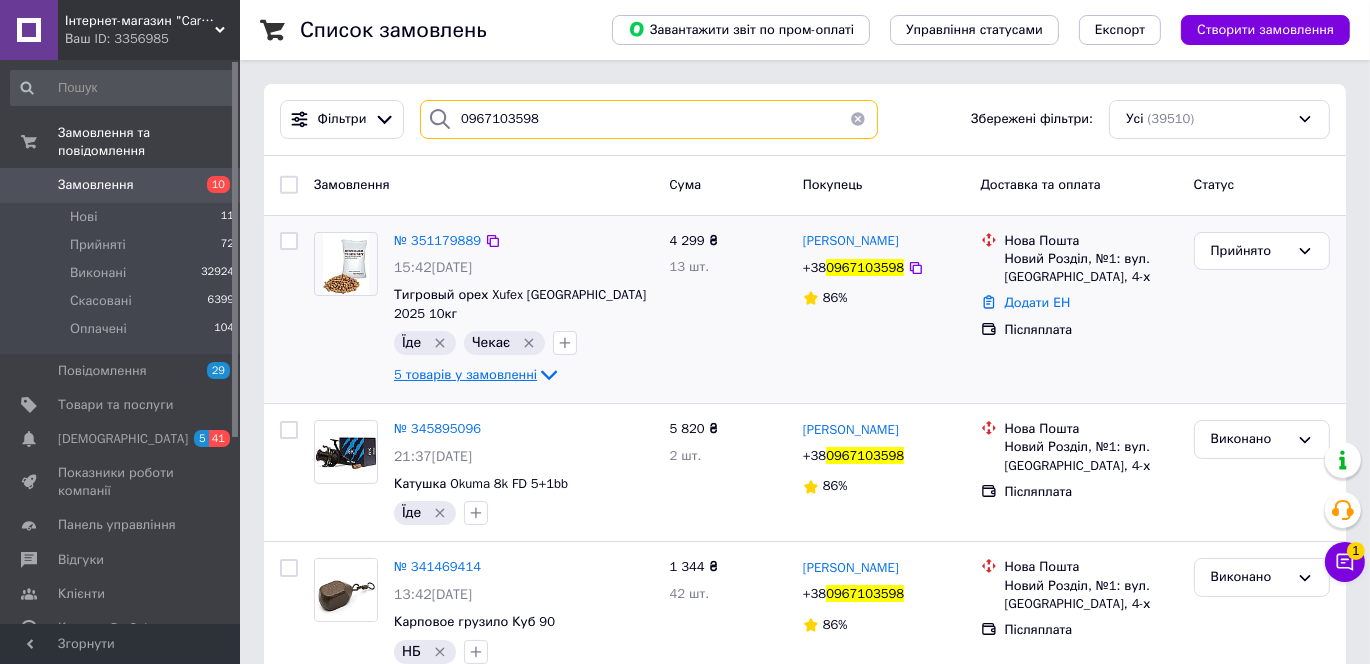 type on "0967103598" 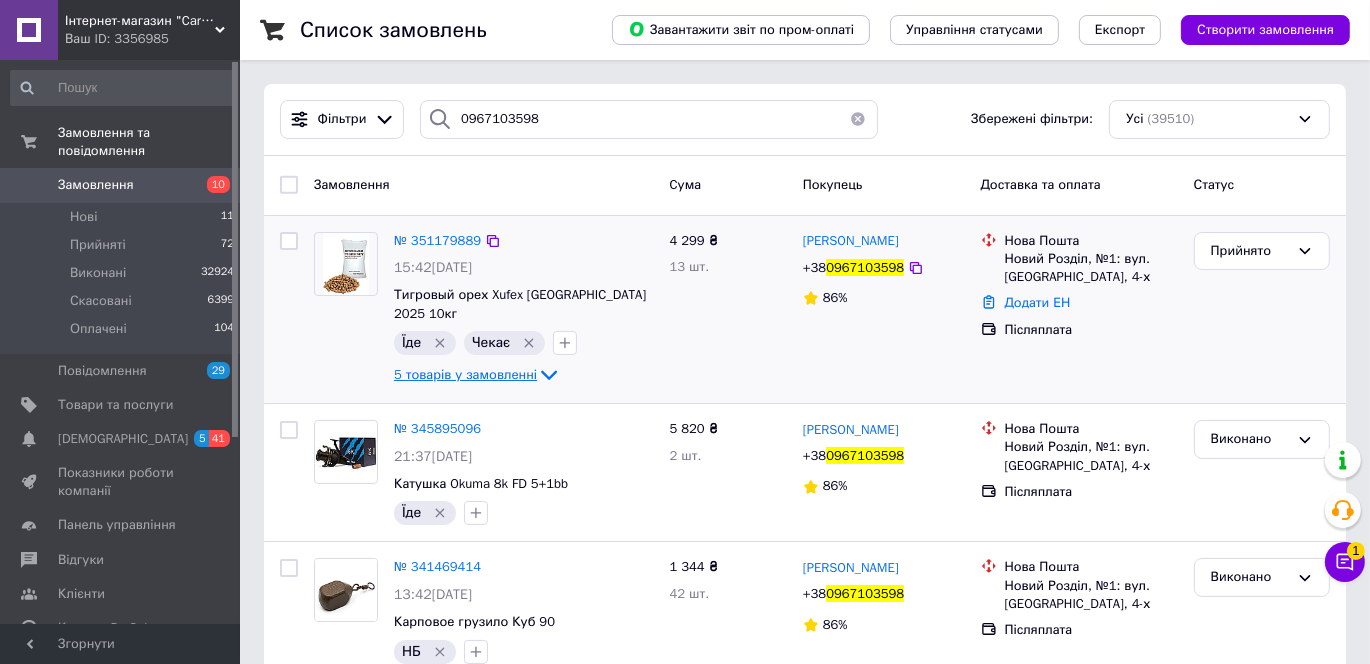 click on "5 товарів у замовленні" at bounding box center (465, 374) 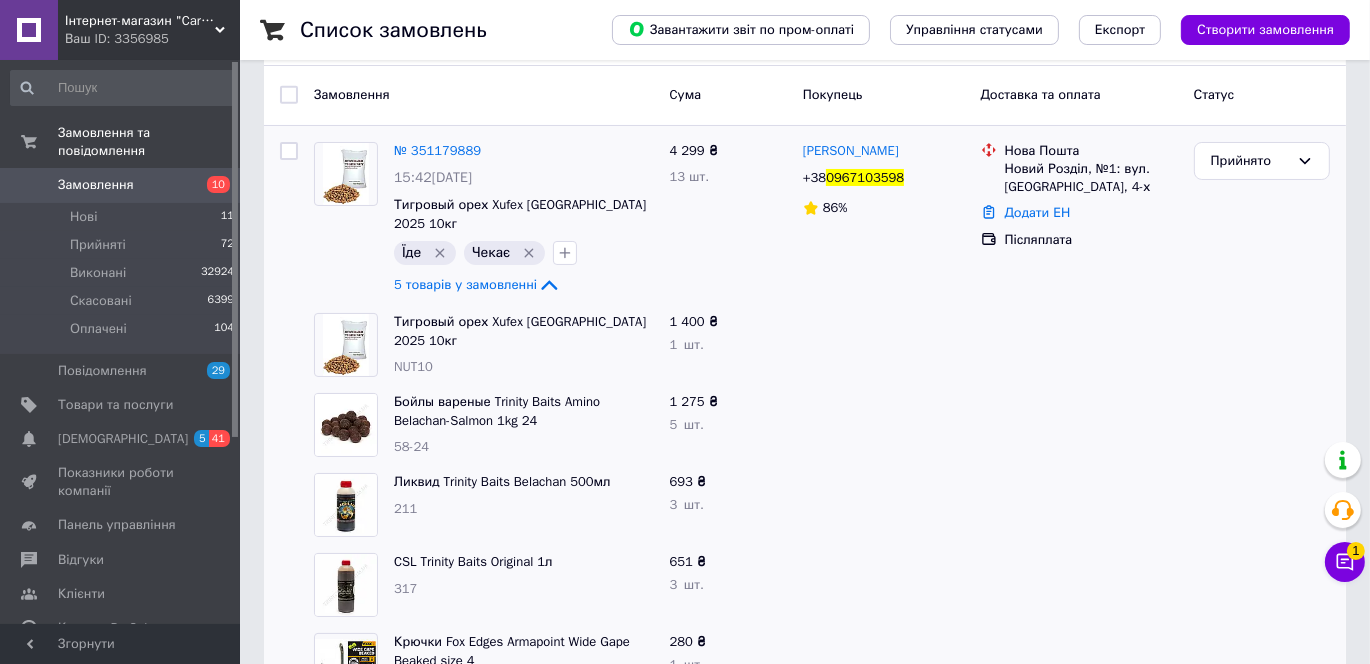 scroll, scrollTop: 272, scrollLeft: 0, axis: vertical 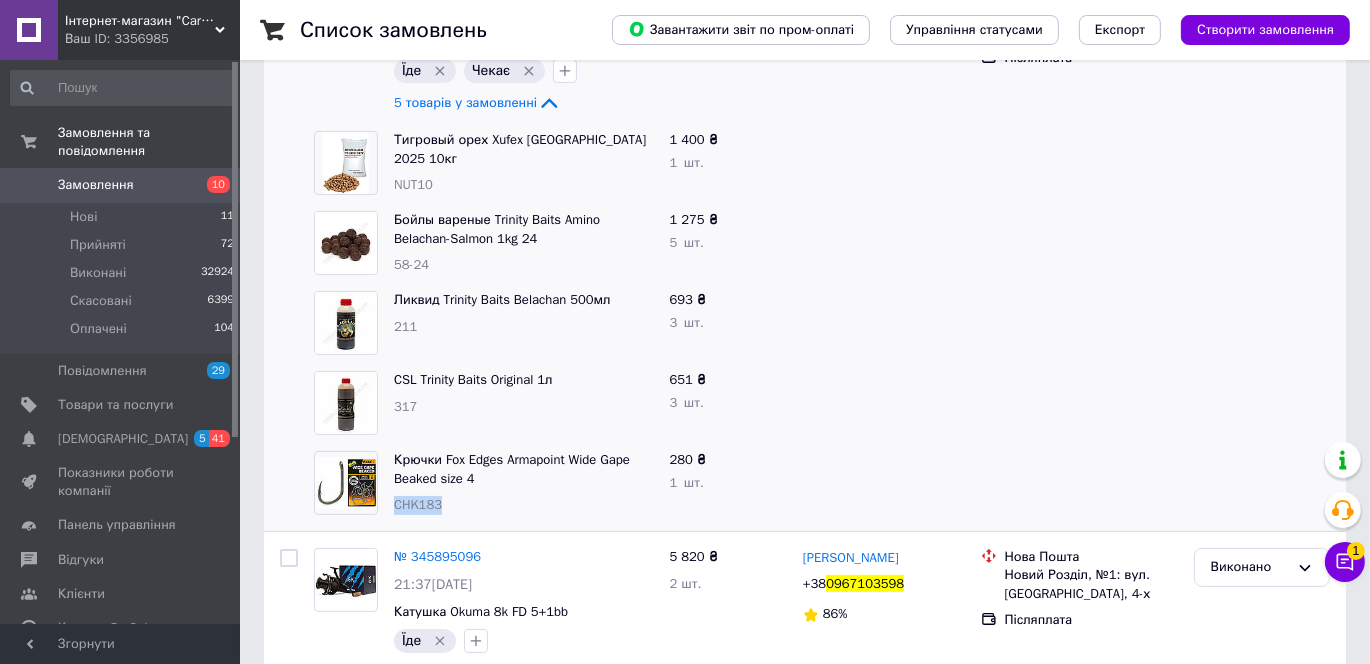 drag, startPoint x: 395, startPoint y: 486, endPoint x: 443, endPoint y: 488, distance: 48.04165 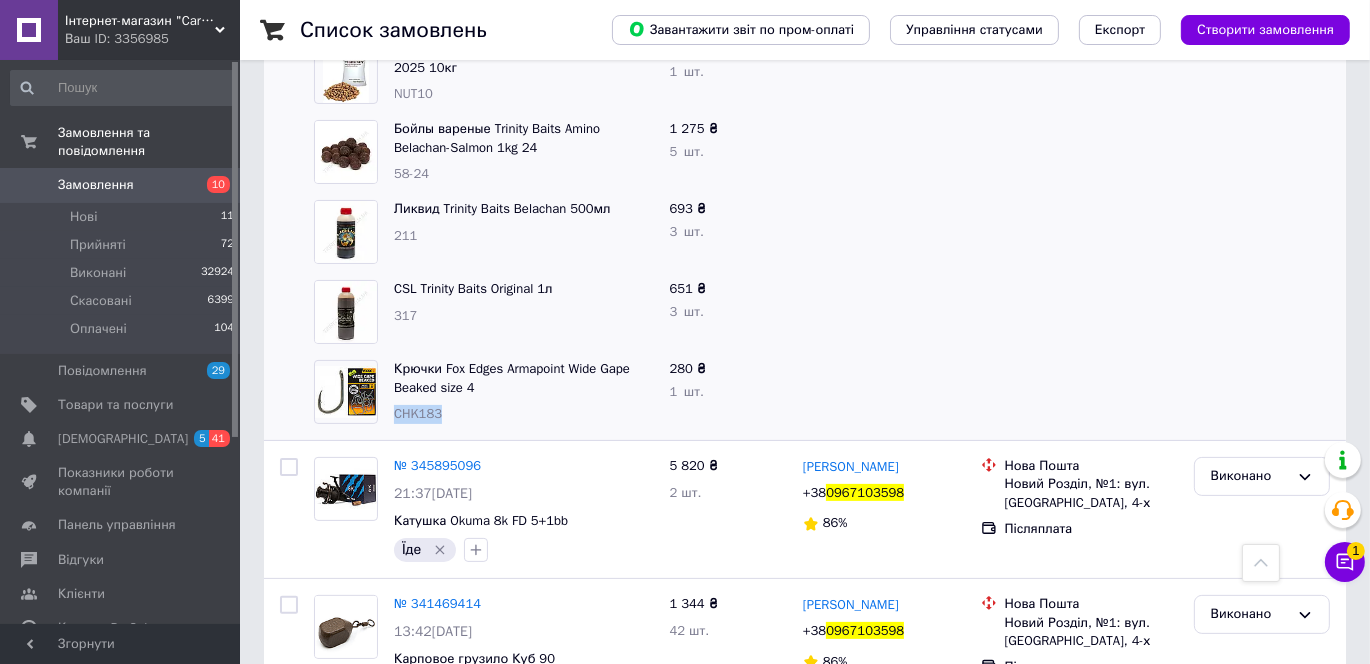 scroll, scrollTop: 0, scrollLeft: 0, axis: both 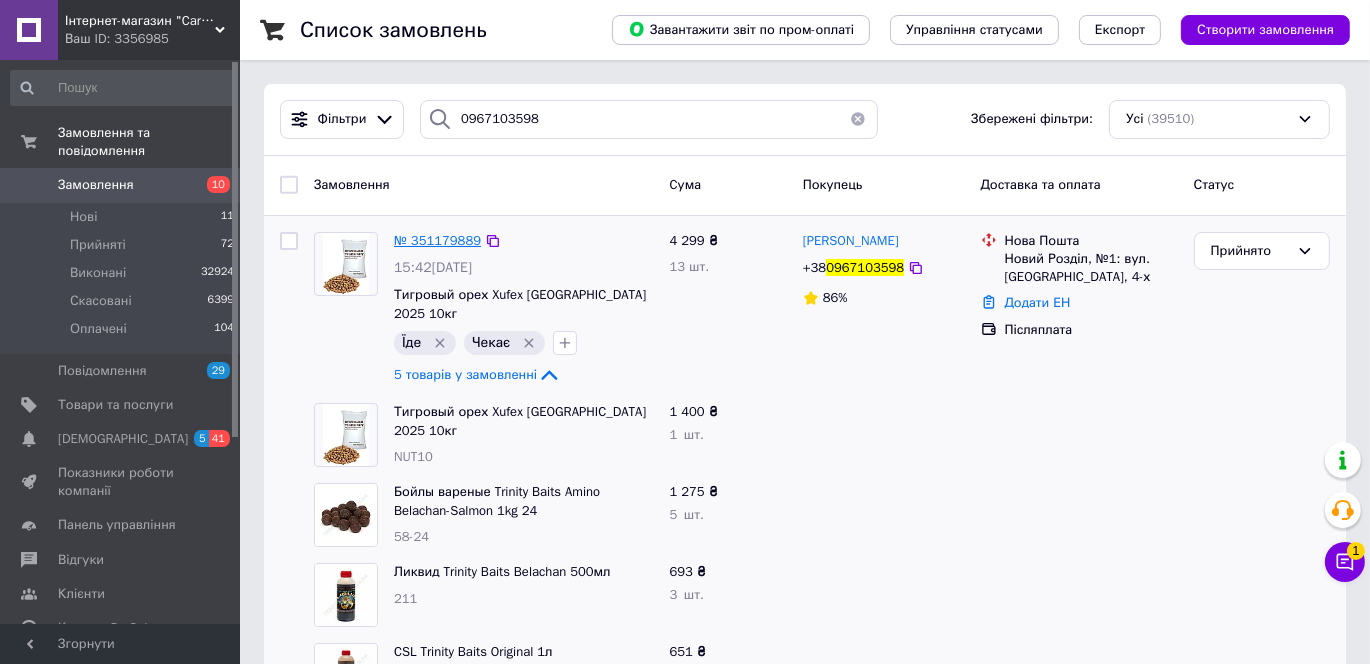 click on "№ 351179889" at bounding box center [437, 240] 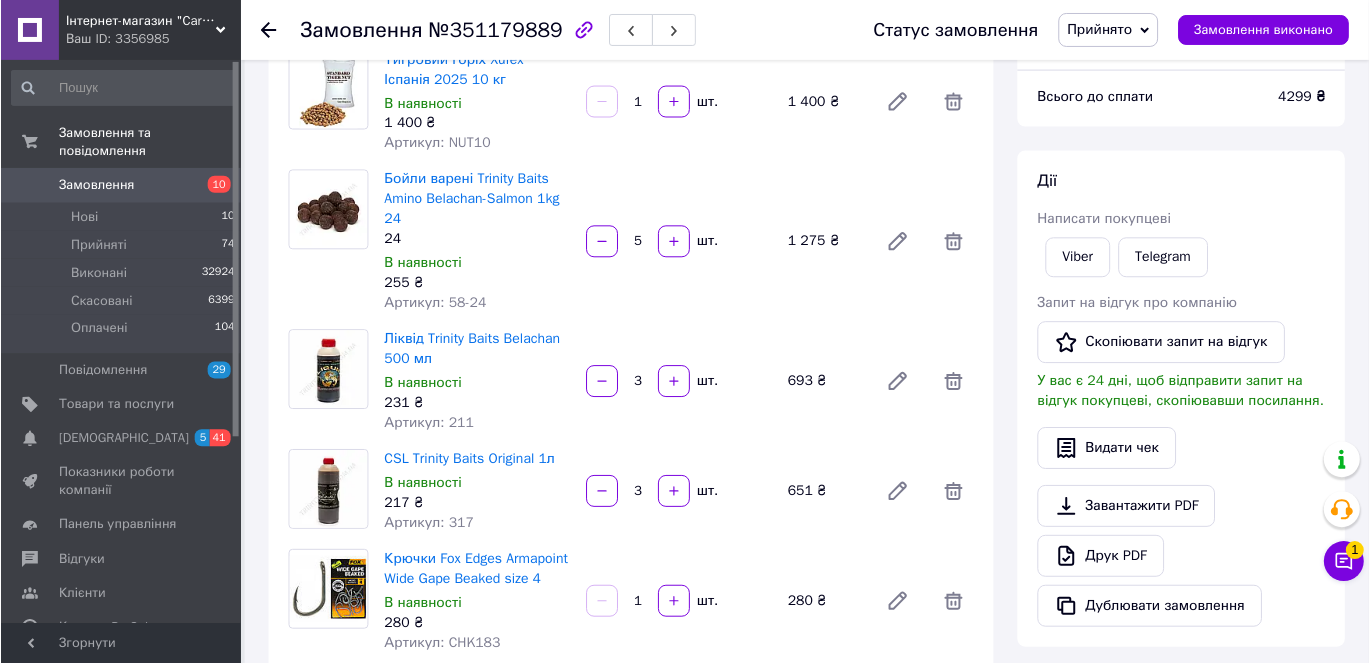 scroll, scrollTop: 272, scrollLeft: 0, axis: vertical 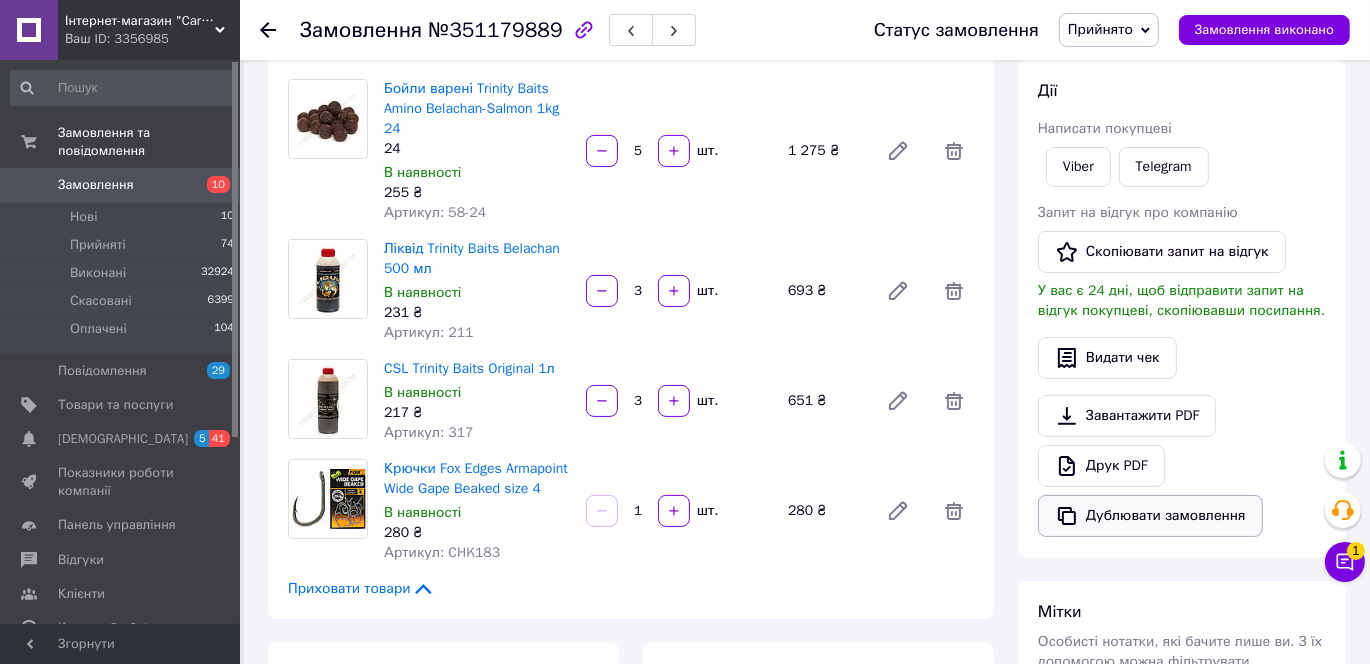 click on "Дублювати замовлення" at bounding box center (1150, 516) 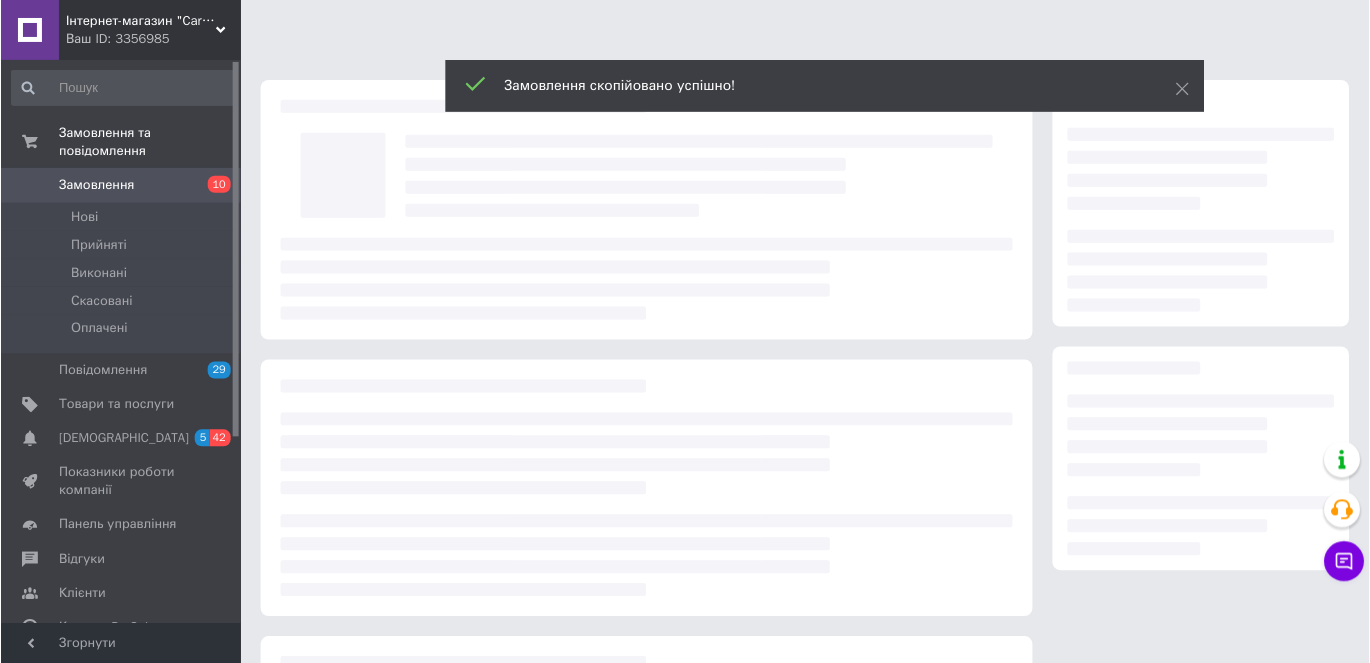 scroll, scrollTop: 0, scrollLeft: 0, axis: both 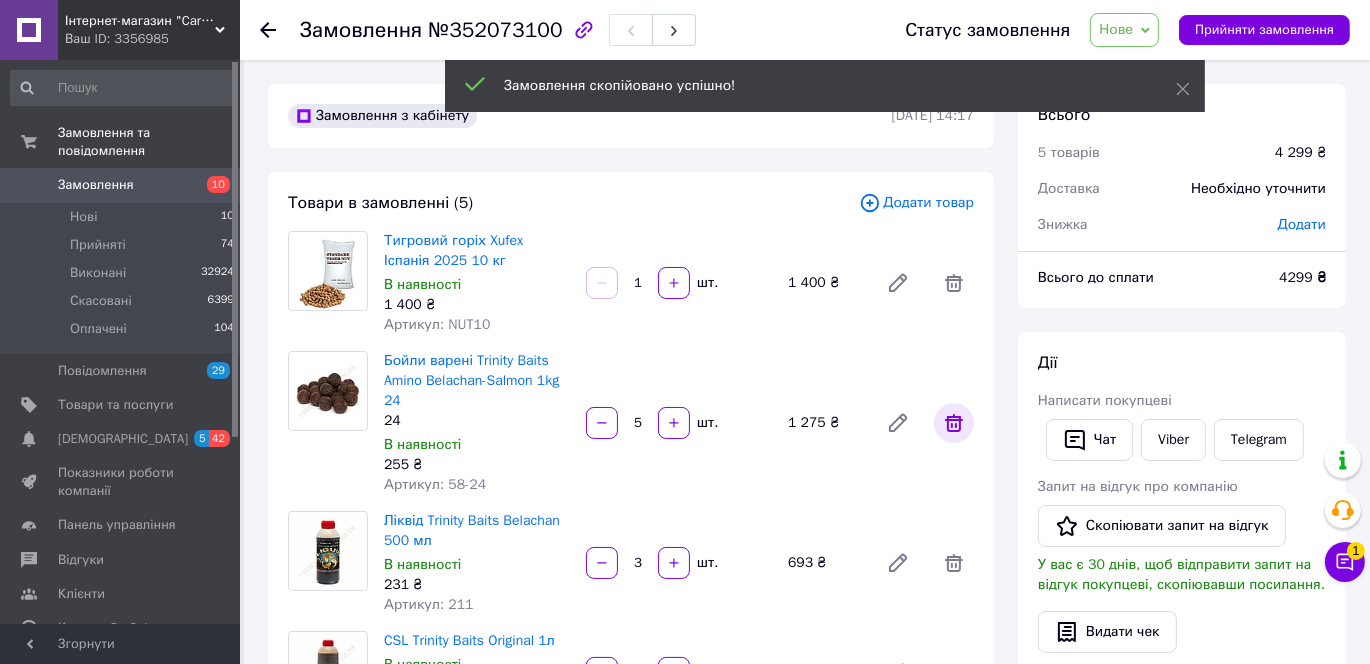 click at bounding box center (954, 423) 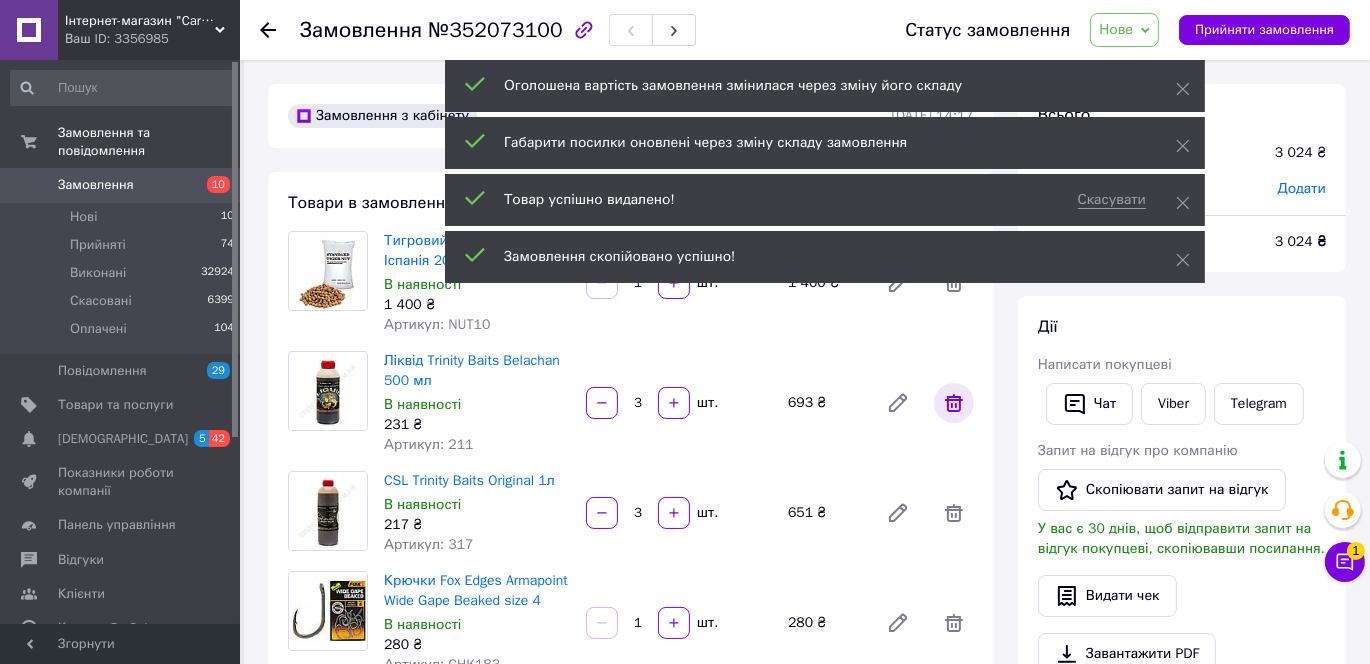 click 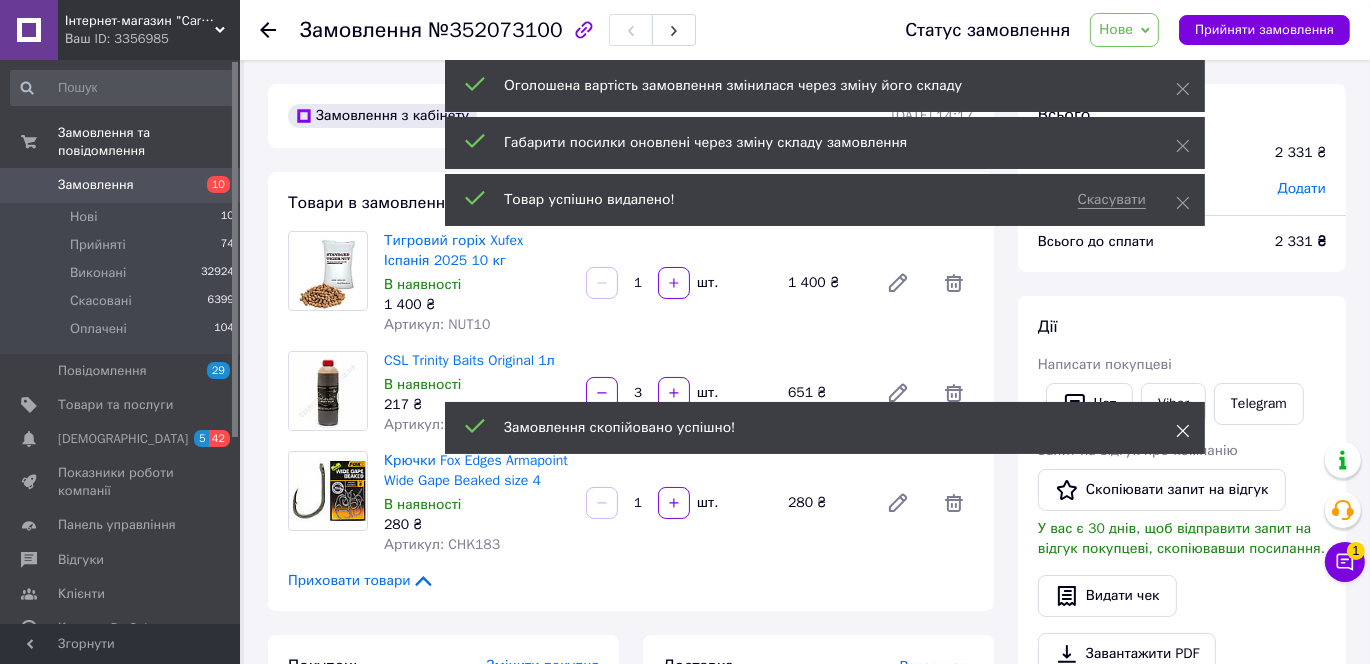 click on "Інтернет-магазин "Carp-Shop" Ваш ID: 3356985 Сайт Інтернет-магазин "Carp-Shop" Кабінет покупця Перевірити стан системи Сторінка на порталі Довідка Вийти Замовлення та повідомлення Замовлення 10 Нові 10 Прийняті 74 Виконані 32924 Скасовані 6399 Оплачені 104 Повідомлення 29 Товари та послуги Сповіщення 5 42 Показники роботи компанії Панель управління Відгуки Клієнти Каталог ProSale Аналітика Інструменти веб-майстра та SEO Управління сайтом Гаманець компанії Маркет Налаштування Тарифи та рахунки Prom топ Згорнути
Замовлення 1" at bounding box center [685, 867] 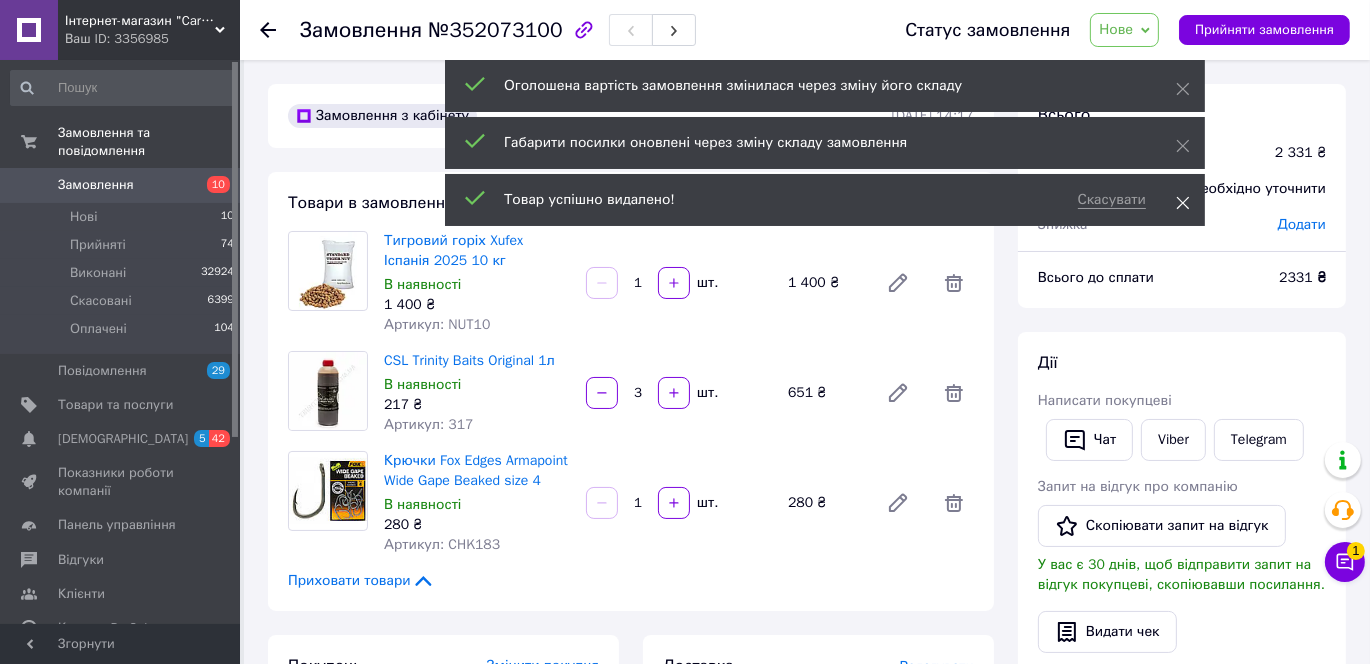 click 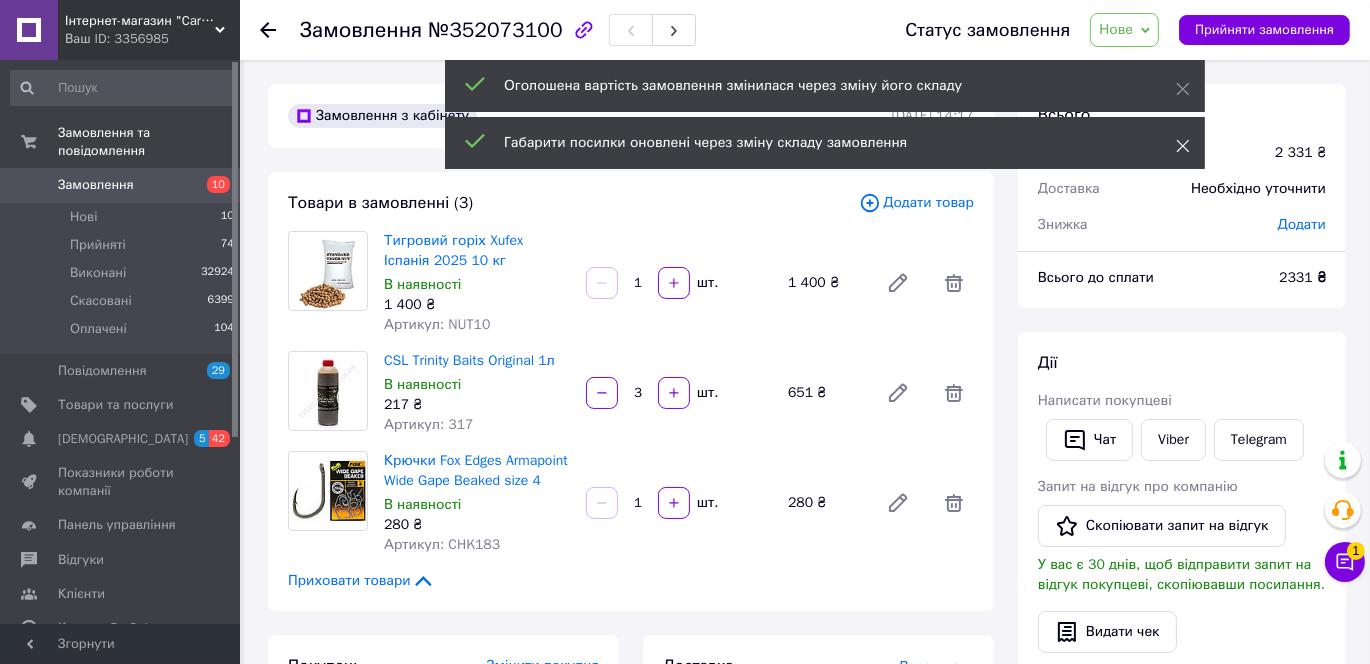 click 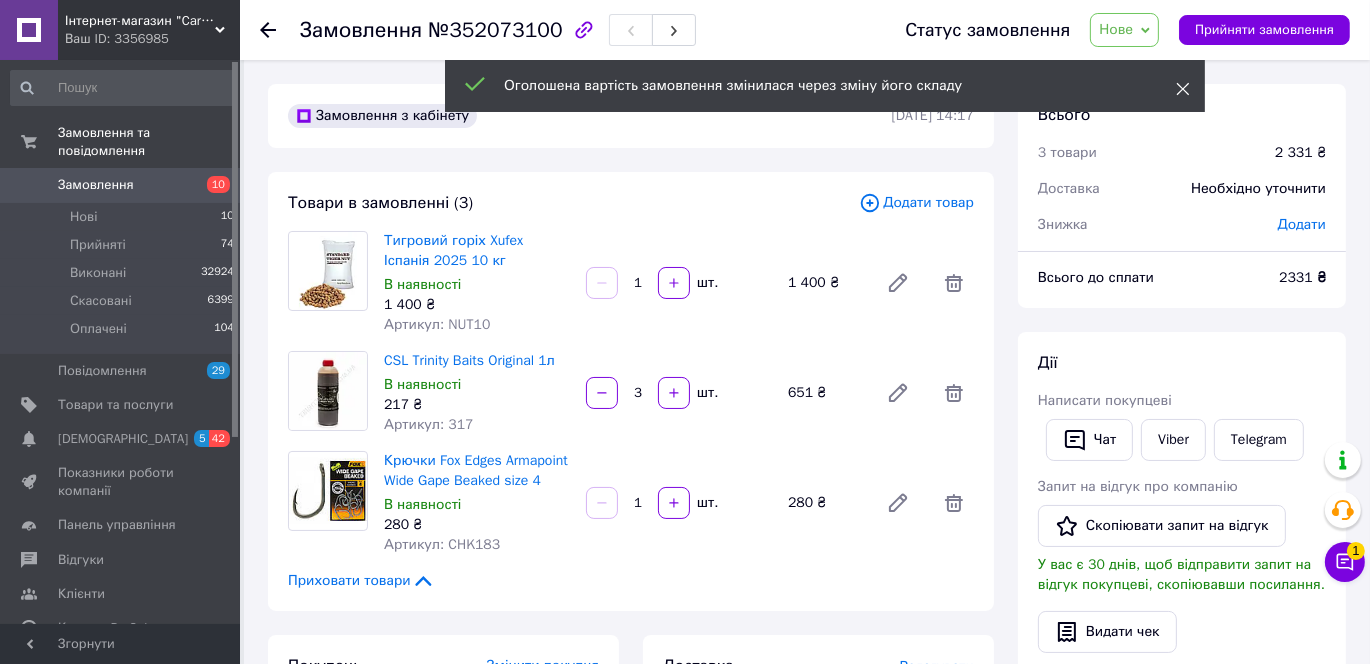 click 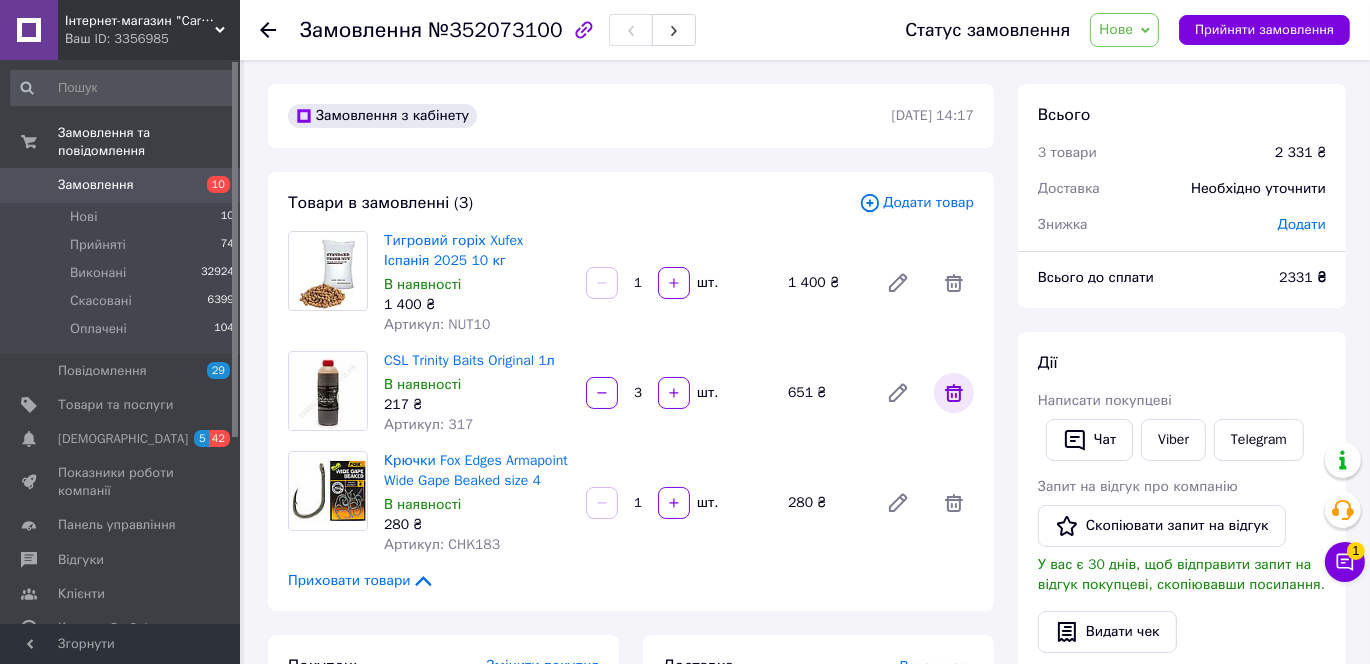 click at bounding box center (954, 393) 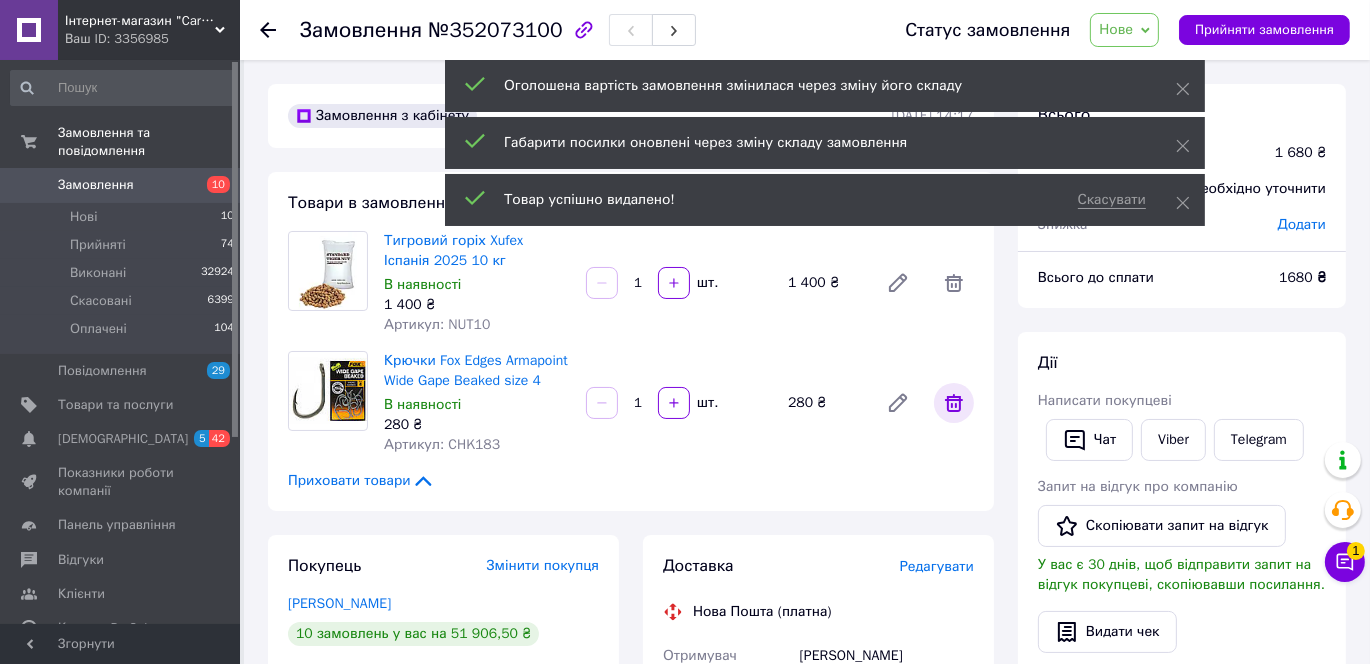 click 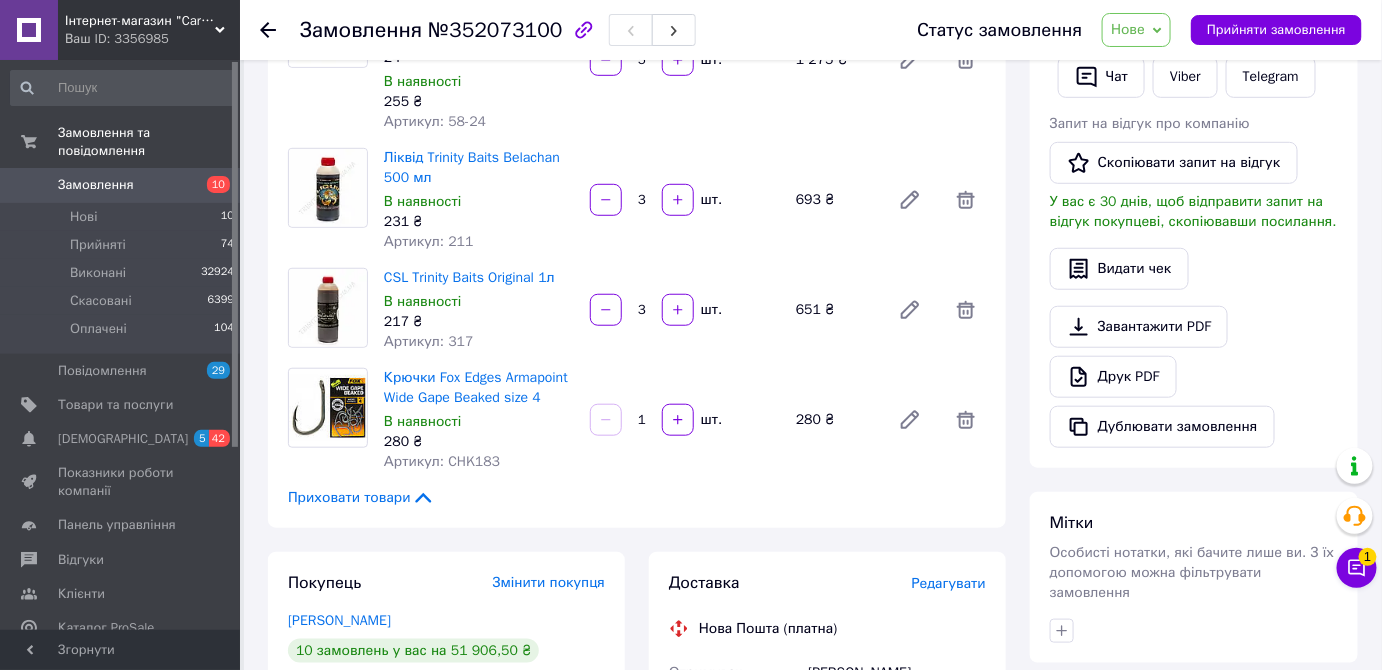 scroll, scrollTop: 0, scrollLeft: 0, axis: both 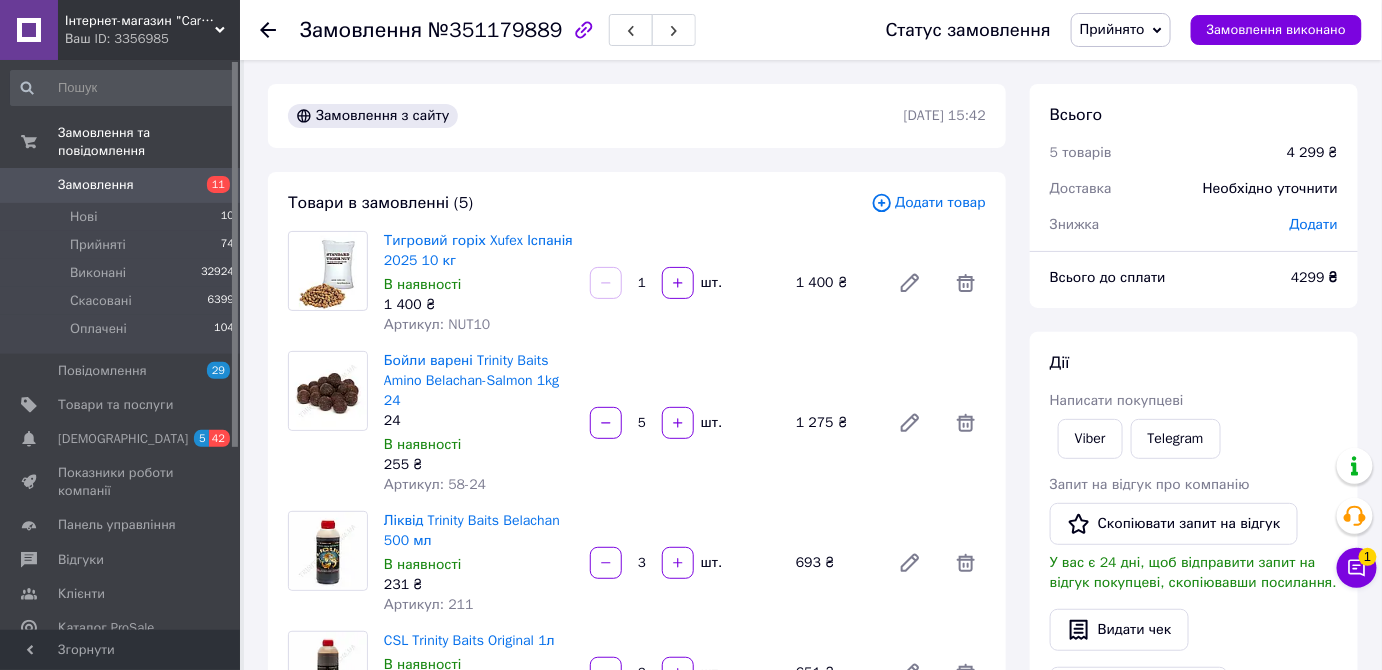 click on "Замовлення" at bounding box center [96, 185] 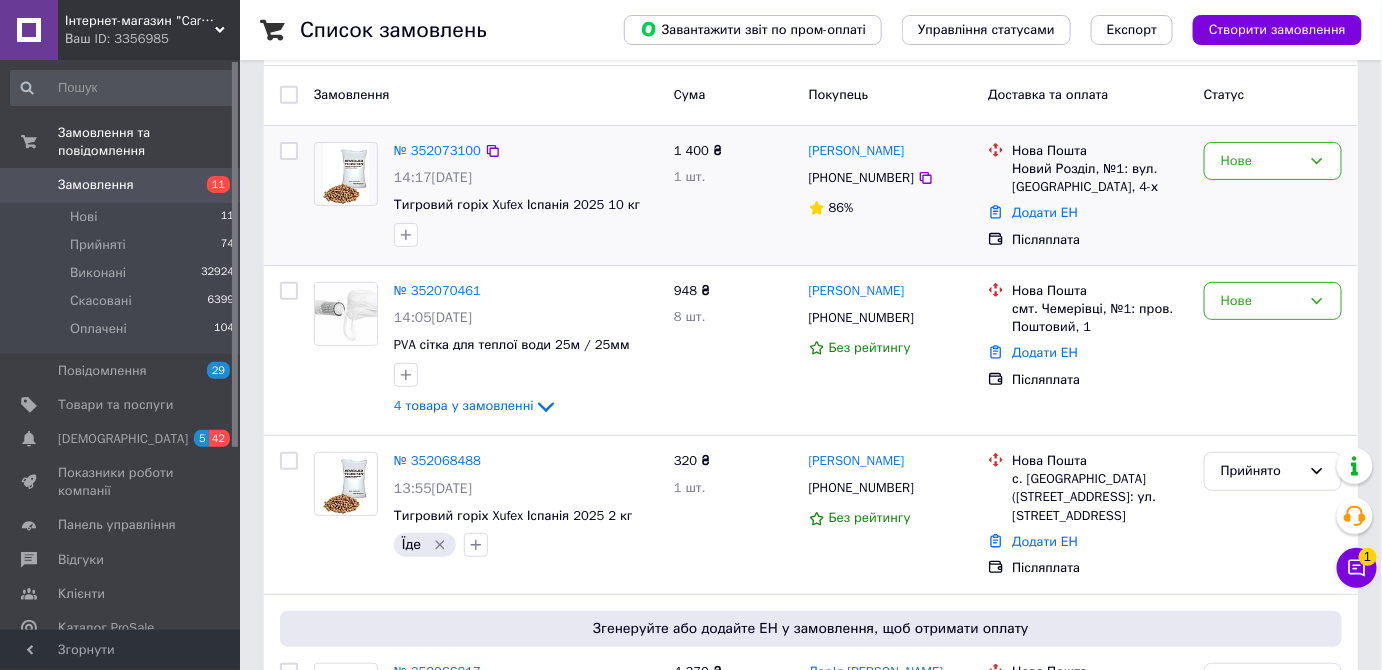 scroll, scrollTop: 0, scrollLeft: 0, axis: both 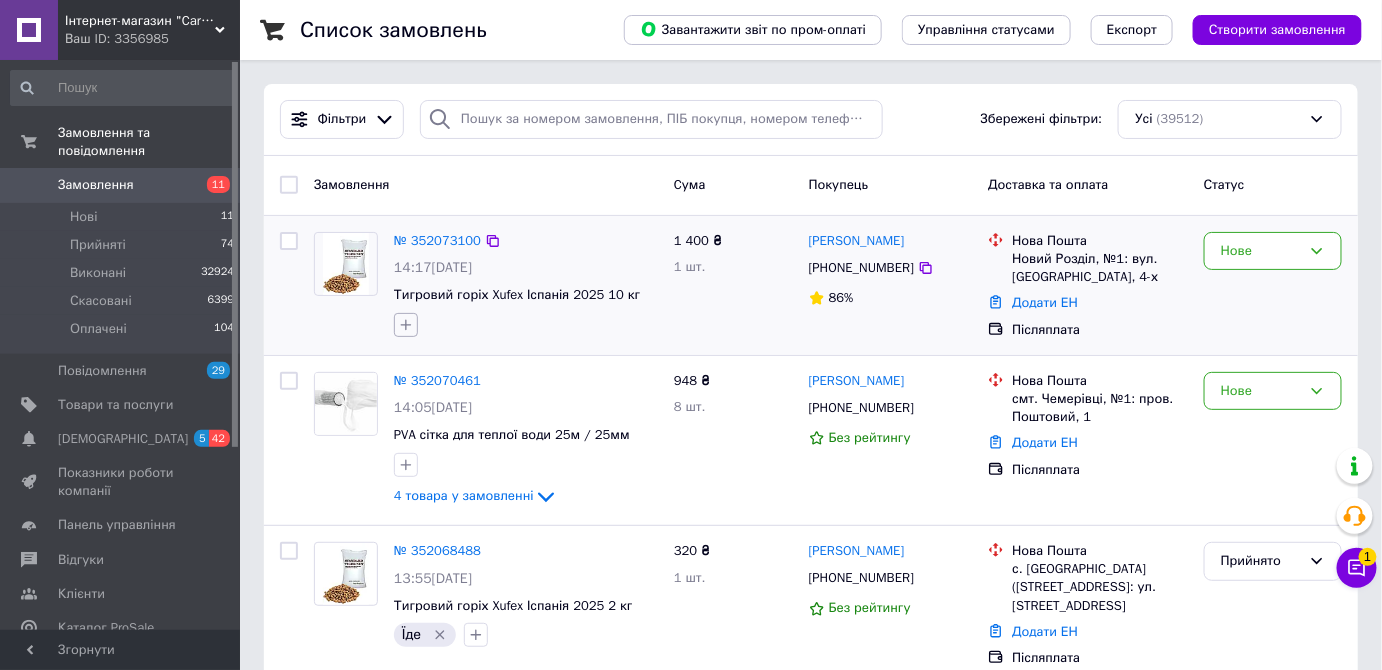 click 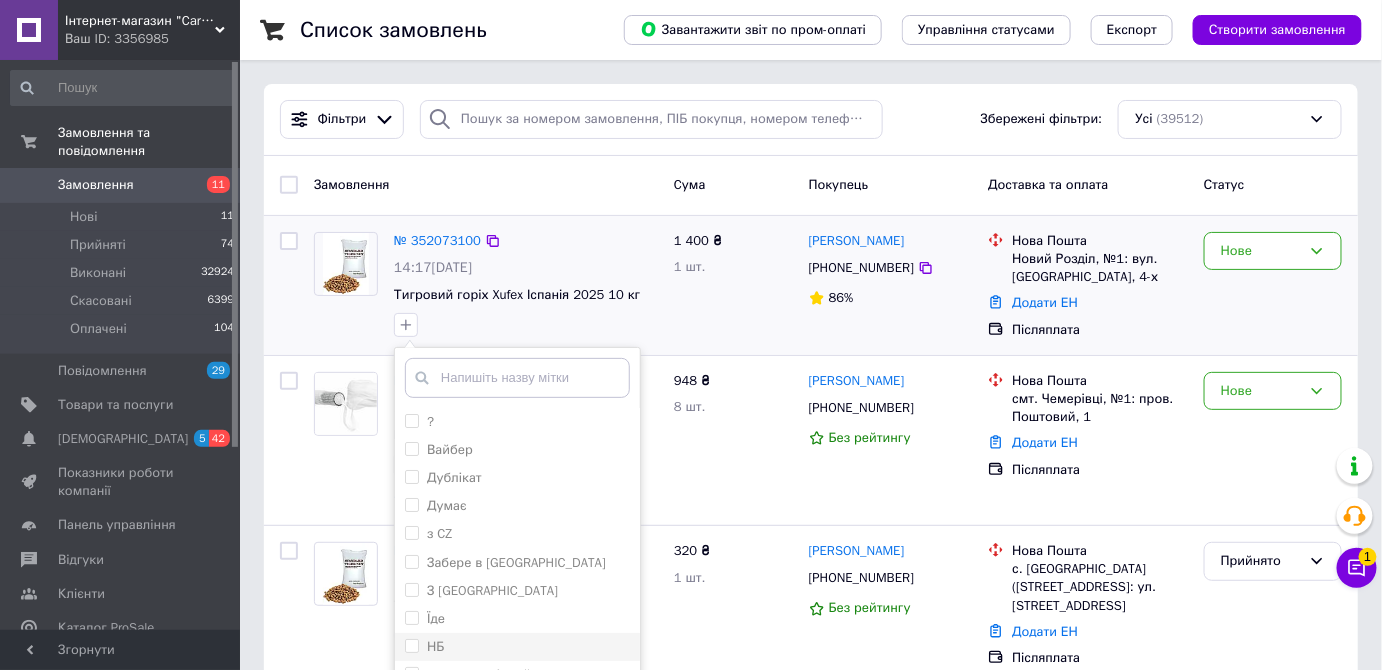 scroll, scrollTop: 272, scrollLeft: 0, axis: vertical 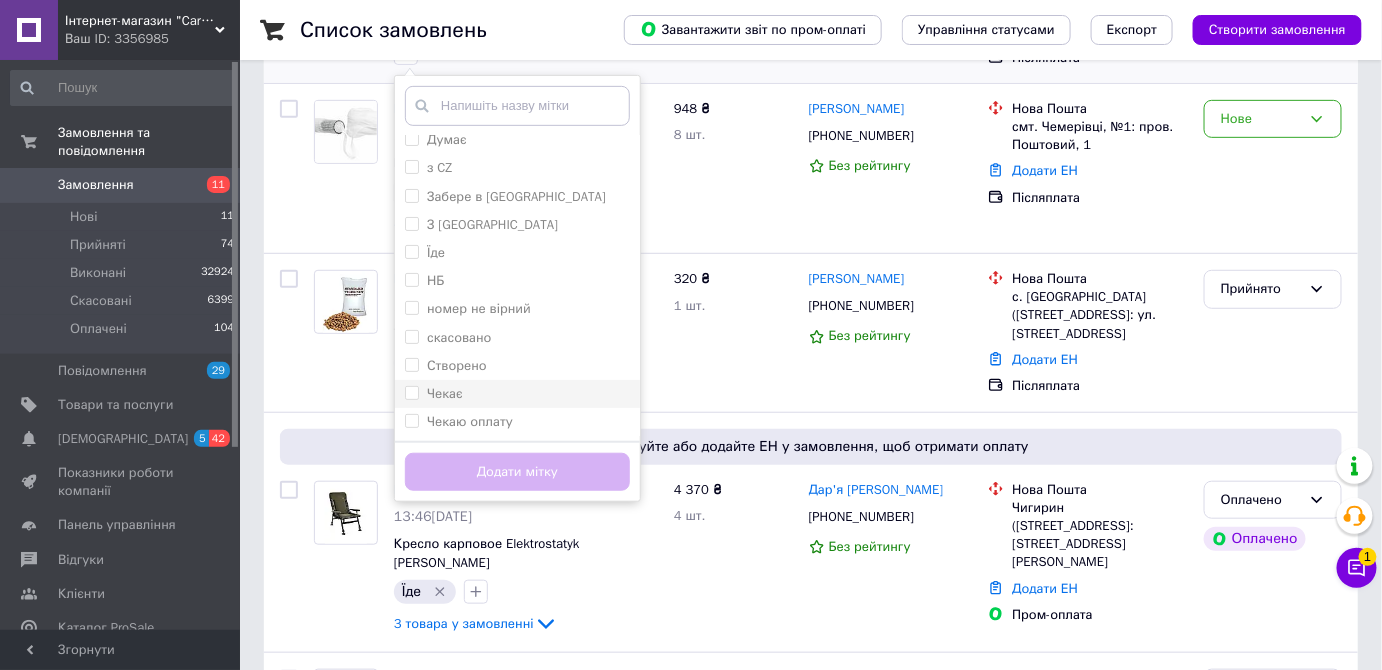 drag, startPoint x: 408, startPoint y: 389, endPoint x: 442, endPoint y: 417, distance: 44.04543 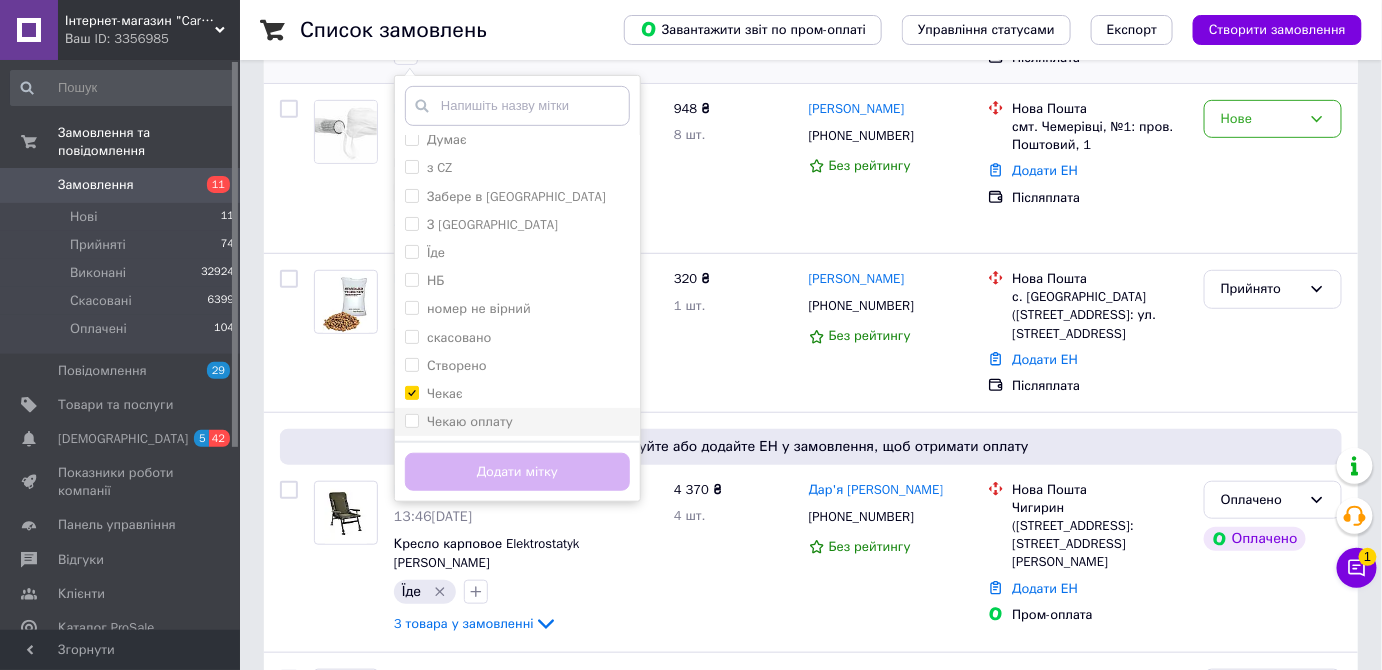 checkbox on "true" 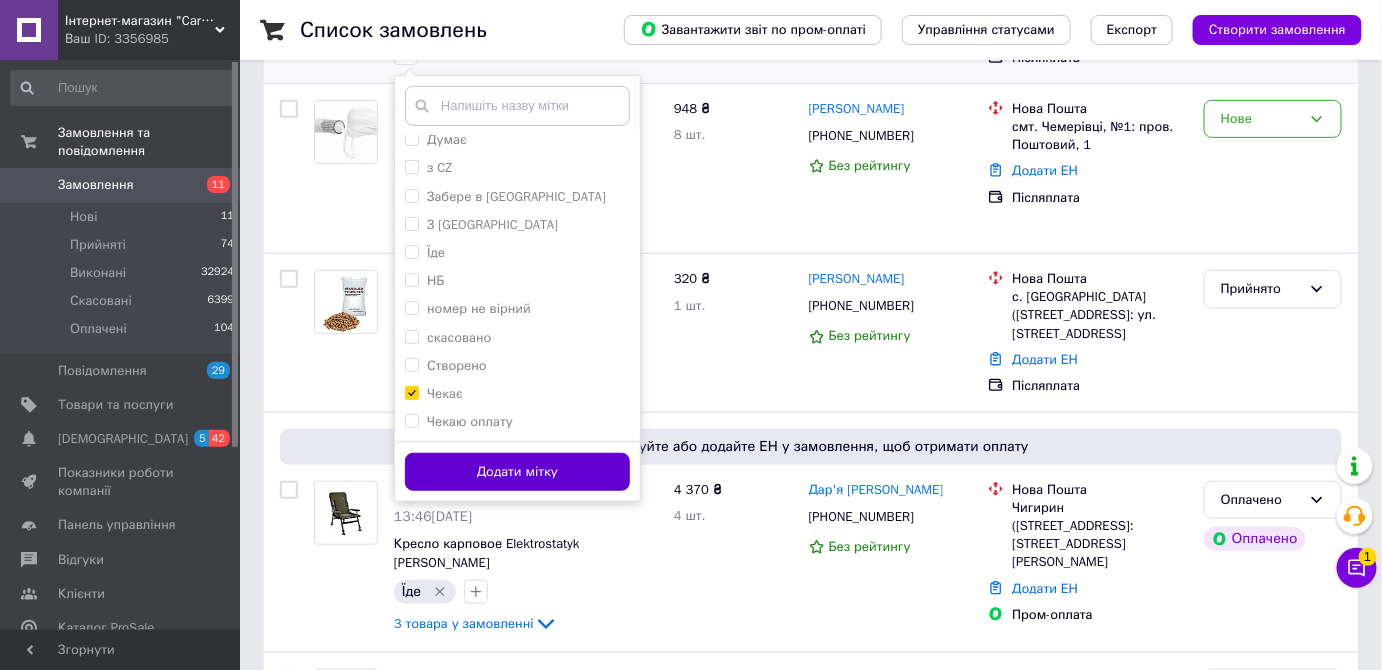 click on "Додати мітку" at bounding box center (517, 472) 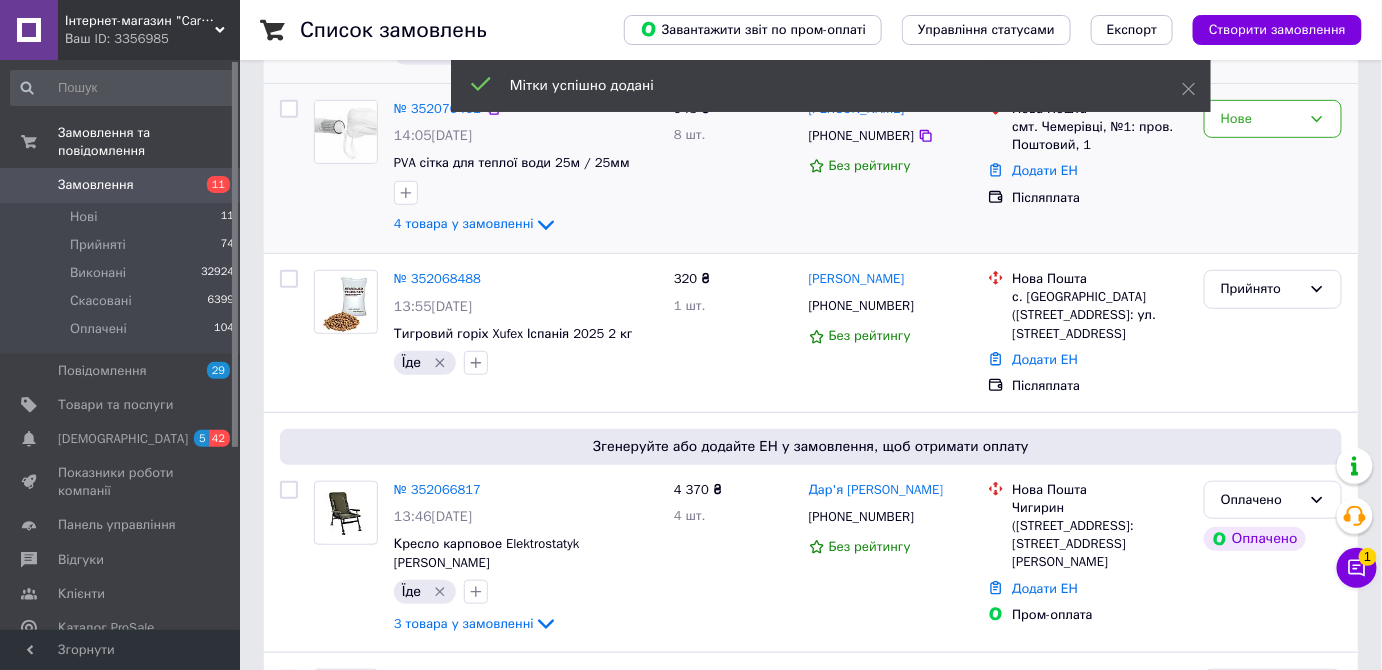 scroll, scrollTop: 0, scrollLeft: 0, axis: both 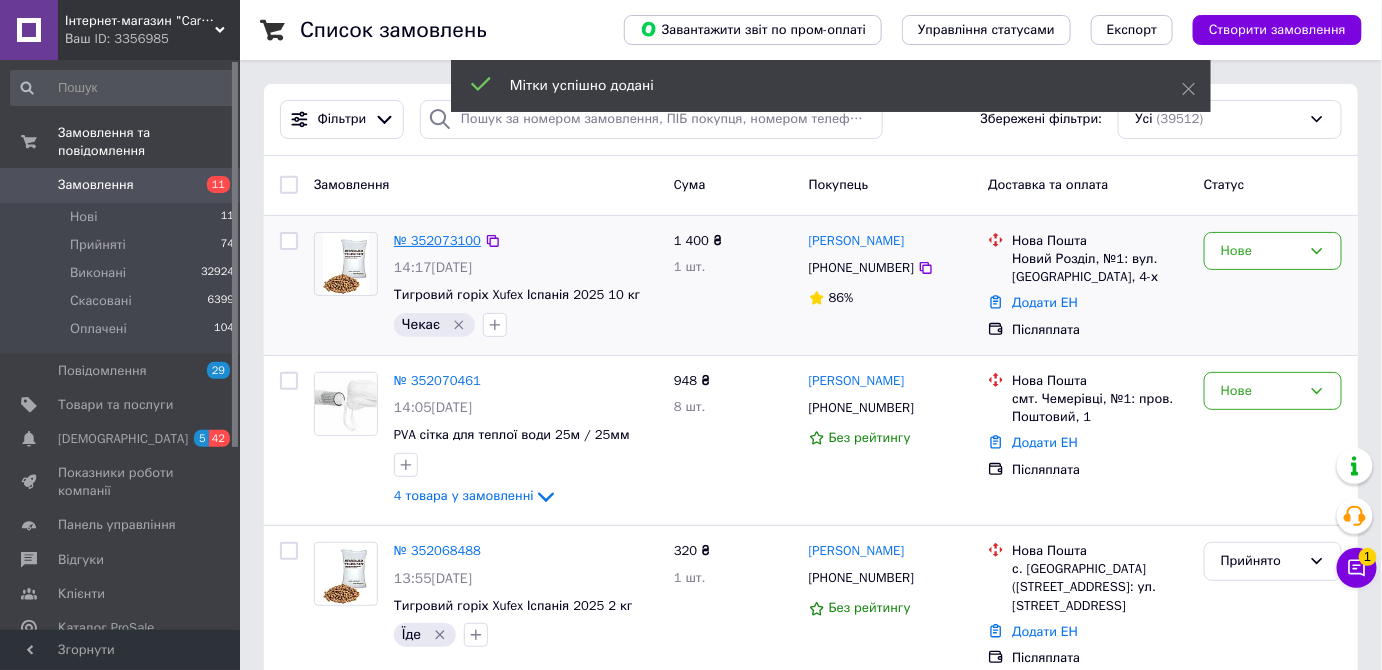 click on "№ 352073100" at bounding box center (437, 240) 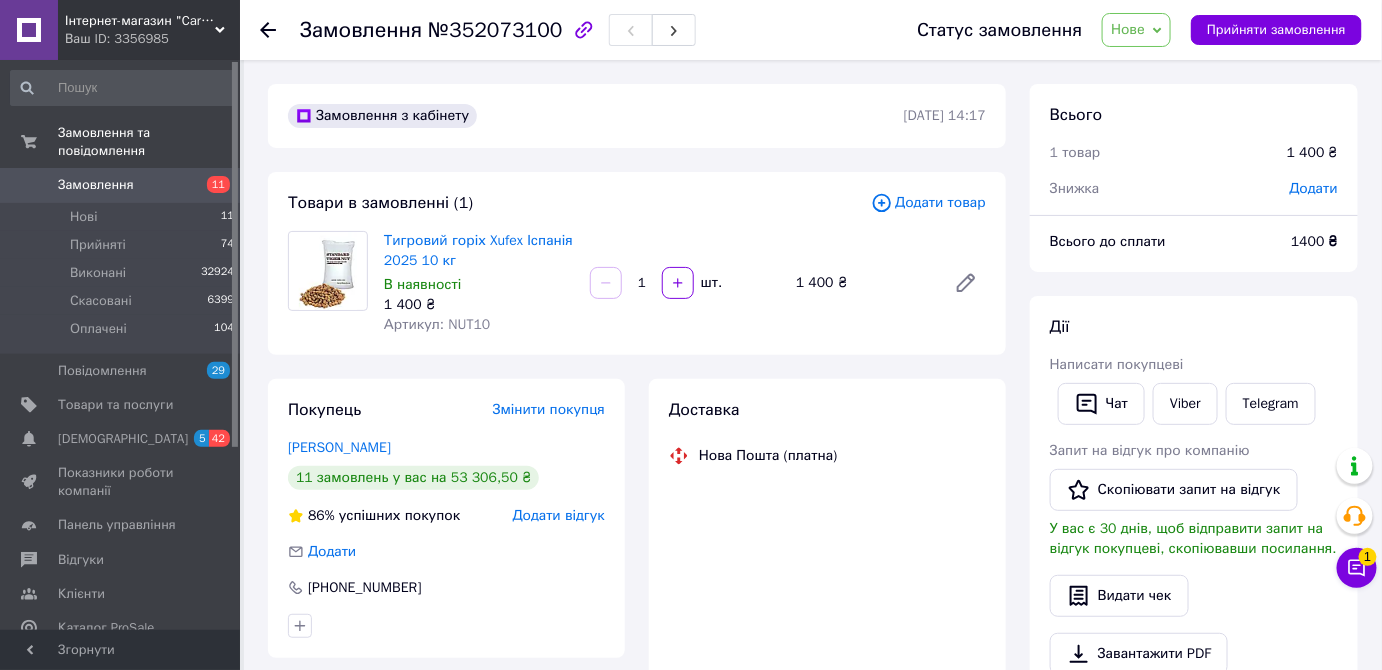 click on "Додати товар" at bounding box center [928, 203] 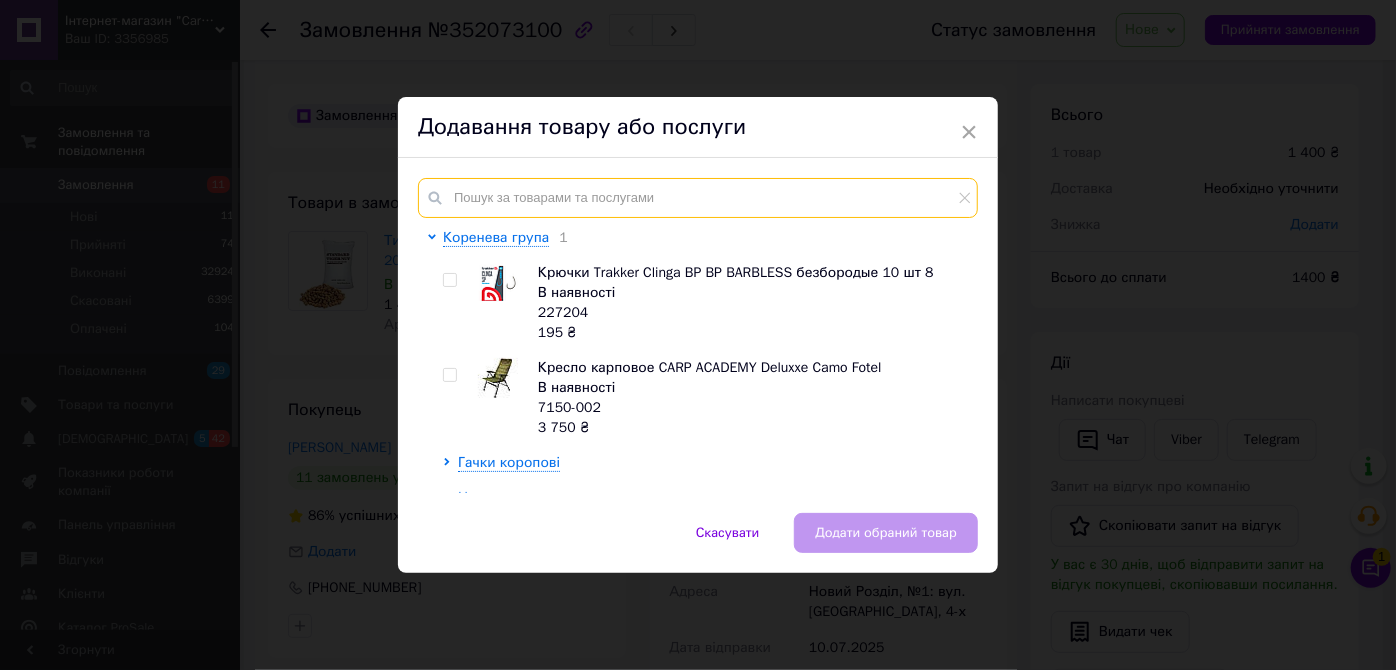 paste on "CHK177" 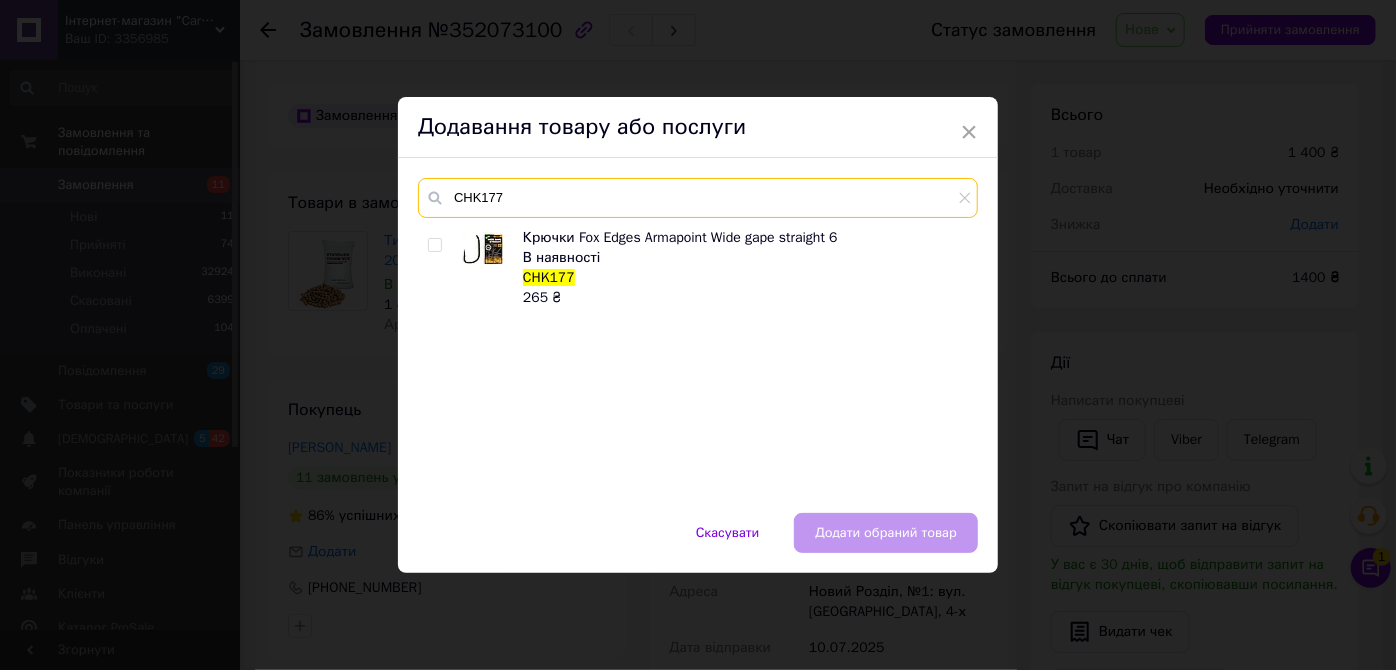 type on "CHK177" 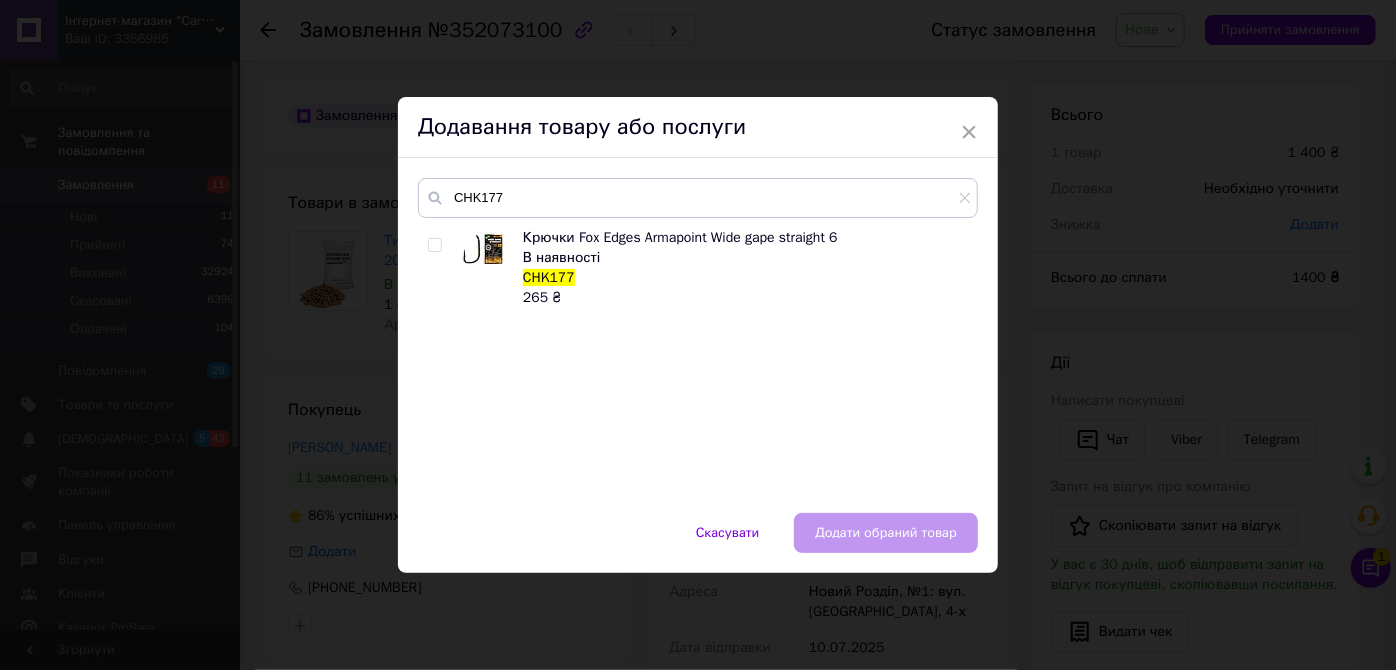 click at bounding box center (434, 245) 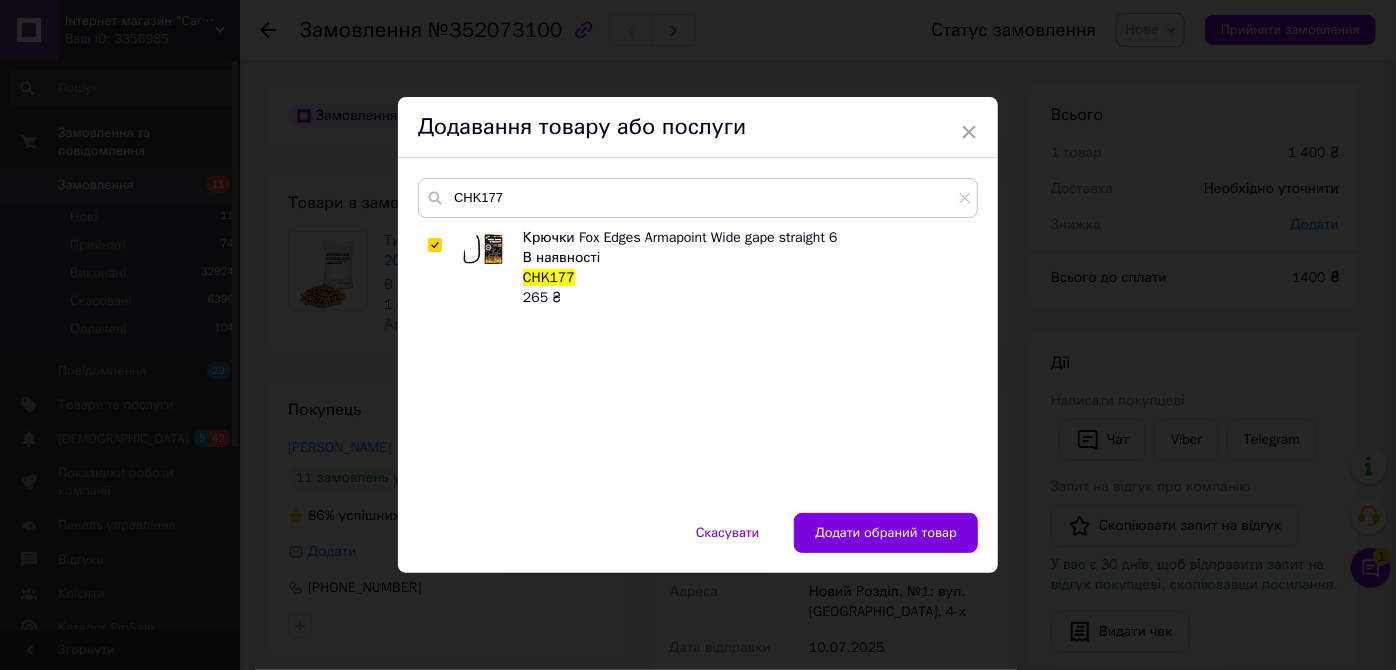 click on "Додати обраний товар" at bounding box center (886, 533) 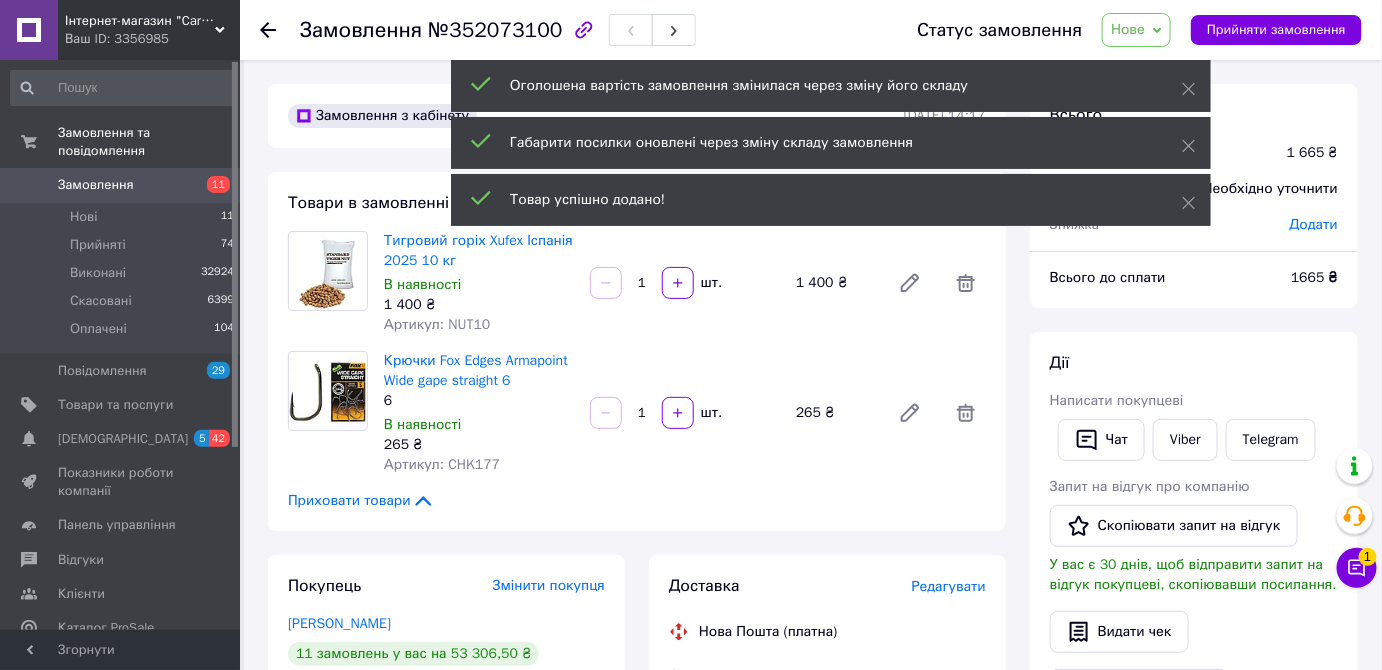 click on "1" at bounding box center (642, 413) 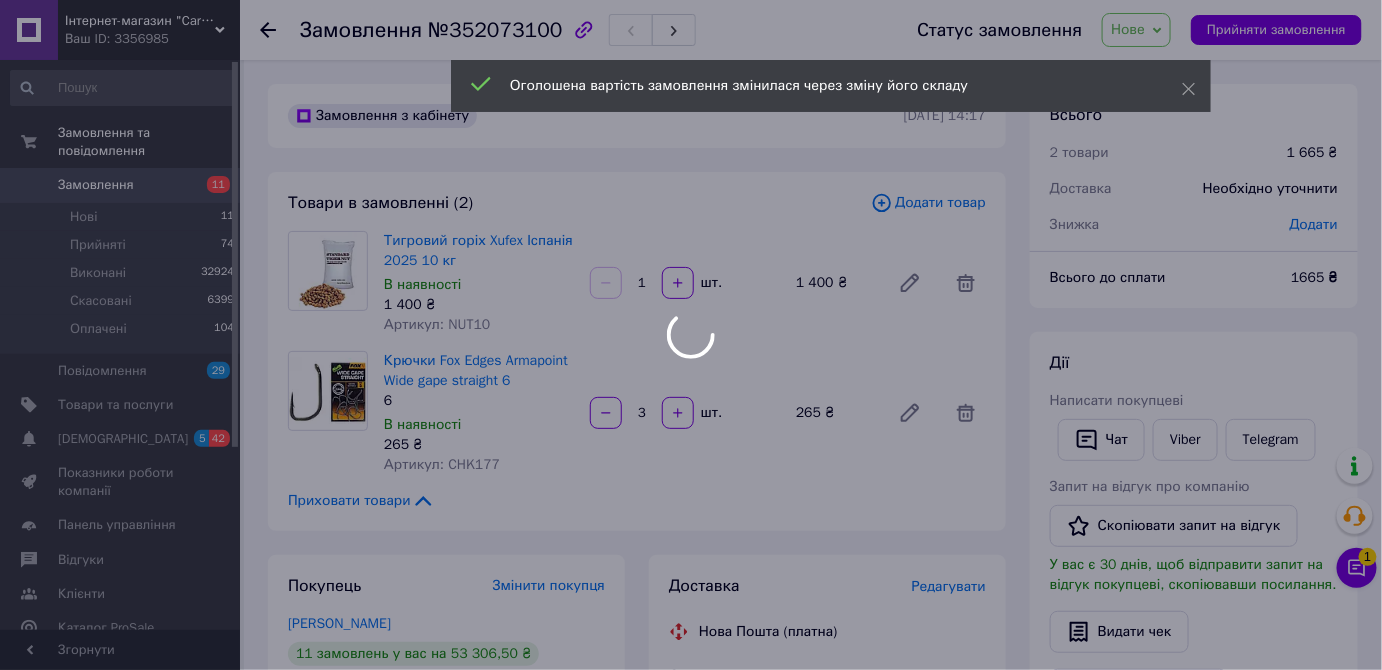 scroll, scrollTop: 84, scrollLeft: 0, axis: vertical 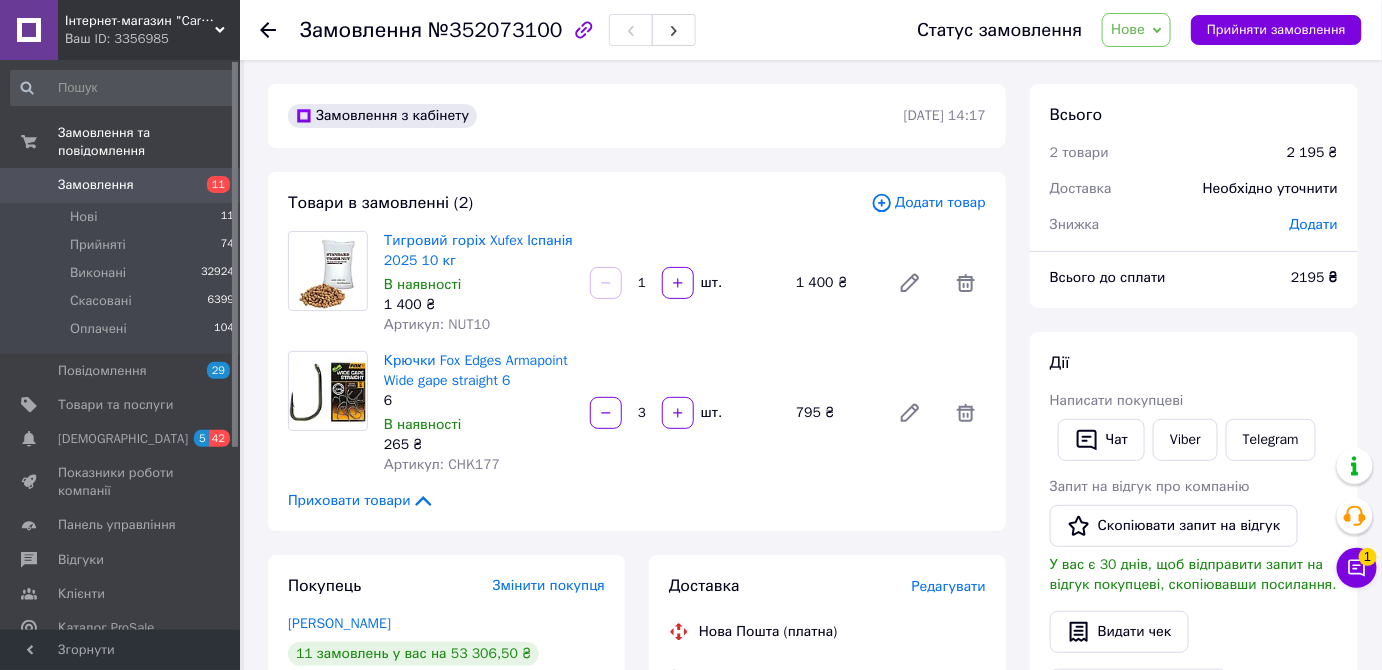 type on "3" 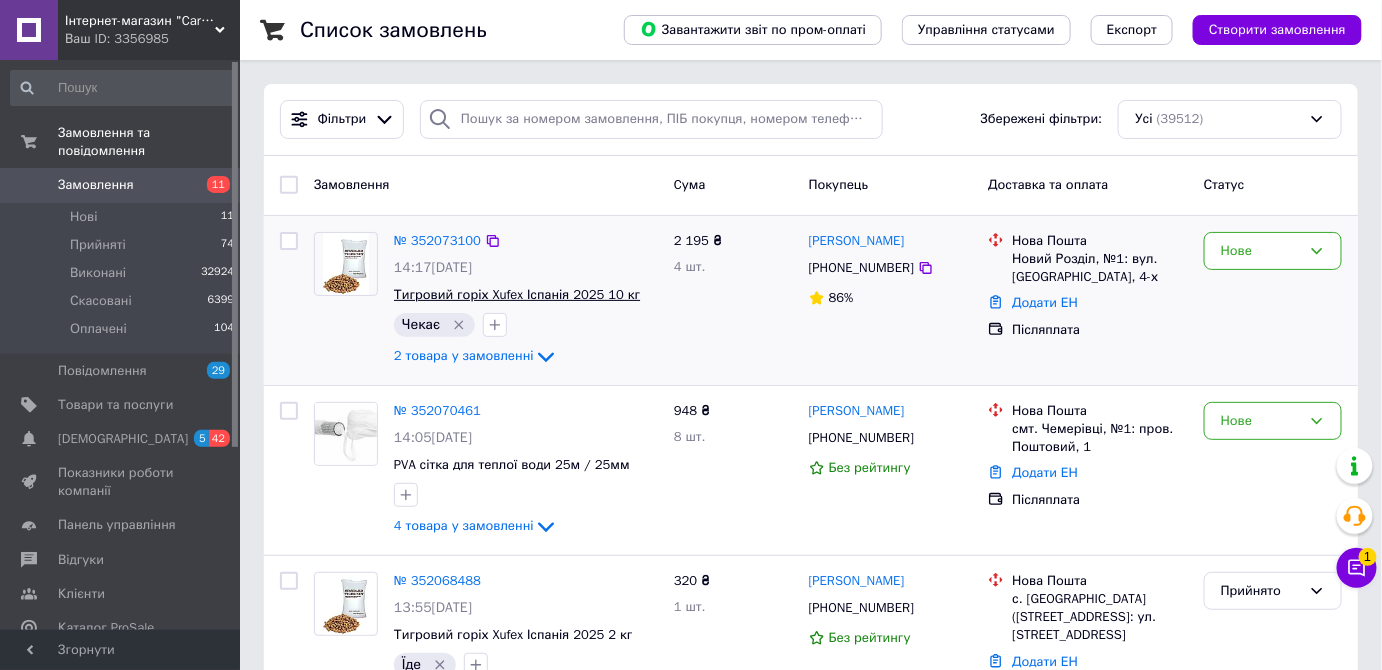 scroll, scrollTop: 90, scrollLeft: 0, axis: vertical 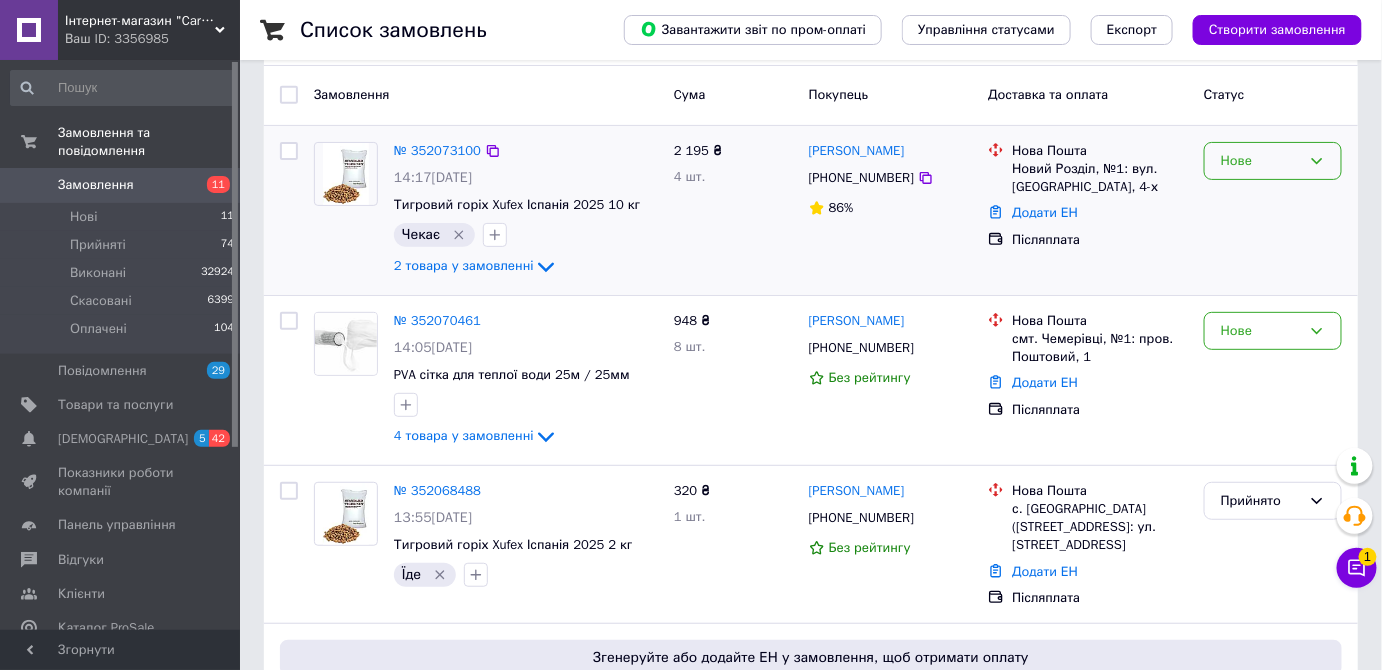 click on "Нове" at bounding box center [1261, 161] 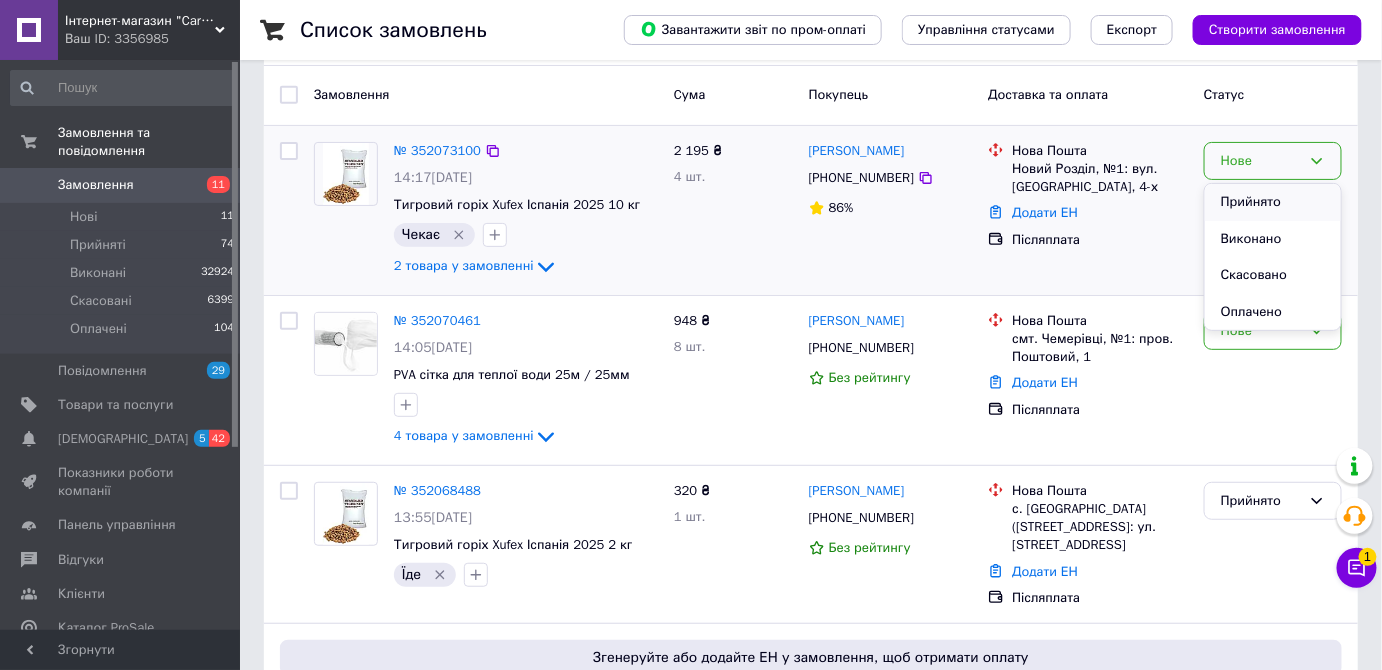 click on "Прийнято" at bounding box center (1273, 202) 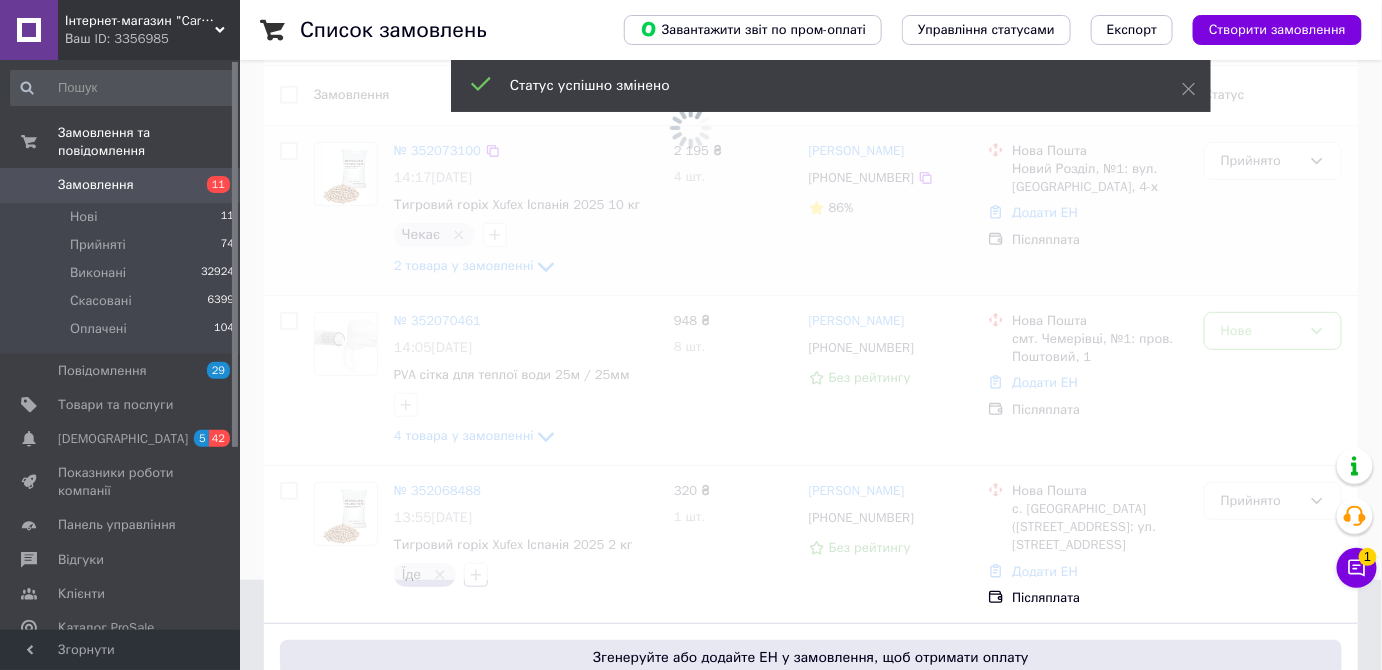 scroll, scrollTop: 181, scrollLeft: 0, axis: vertical 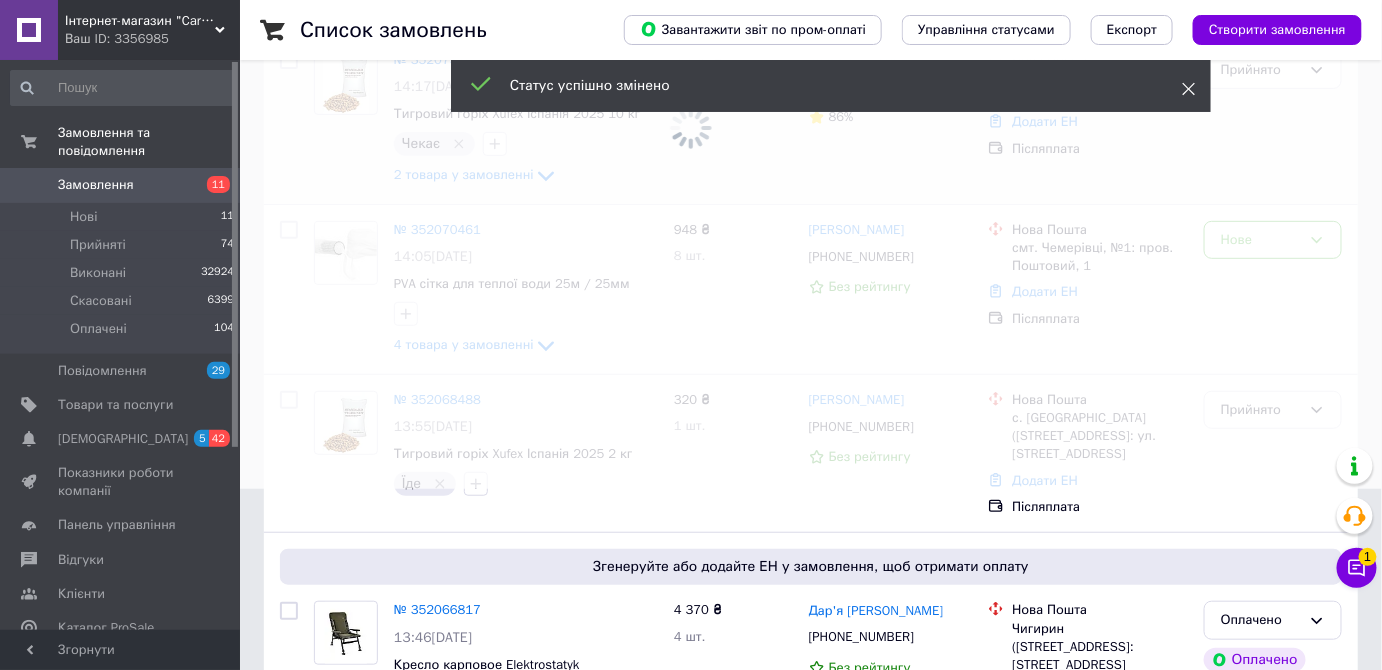 click 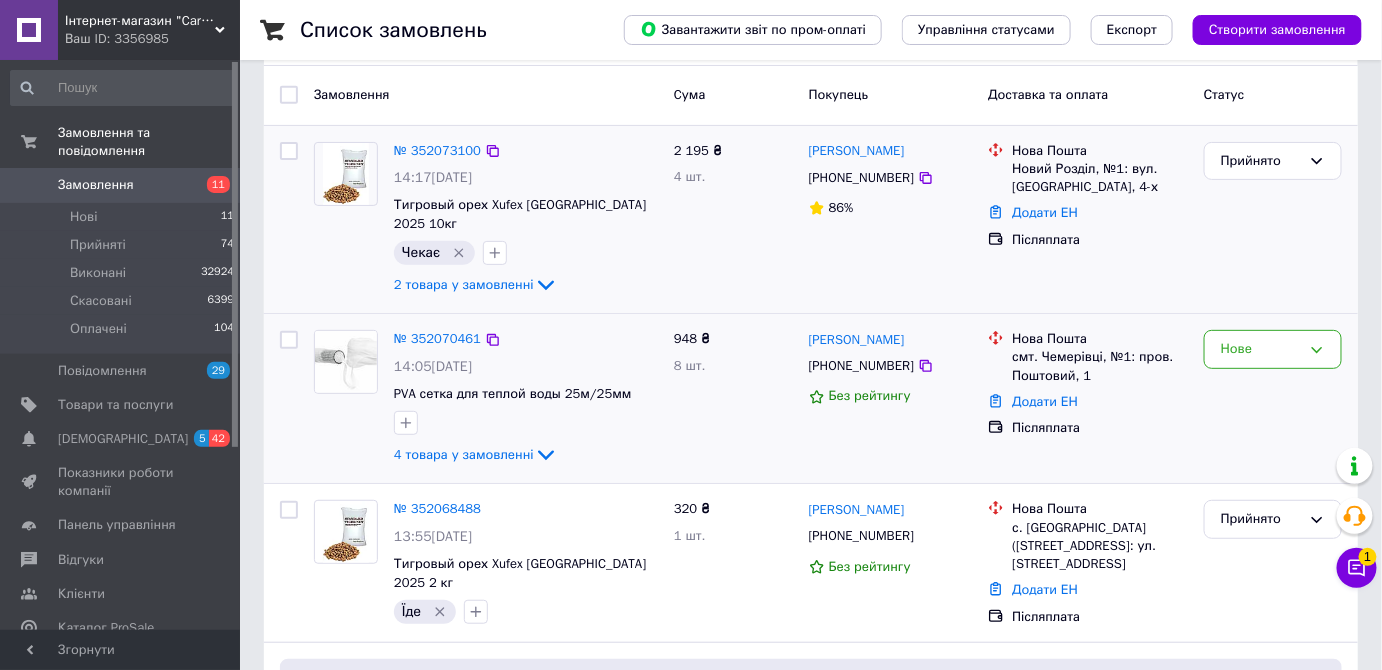 scroll, scrollTop: 181, scrollLeft: 0, axis: vertical 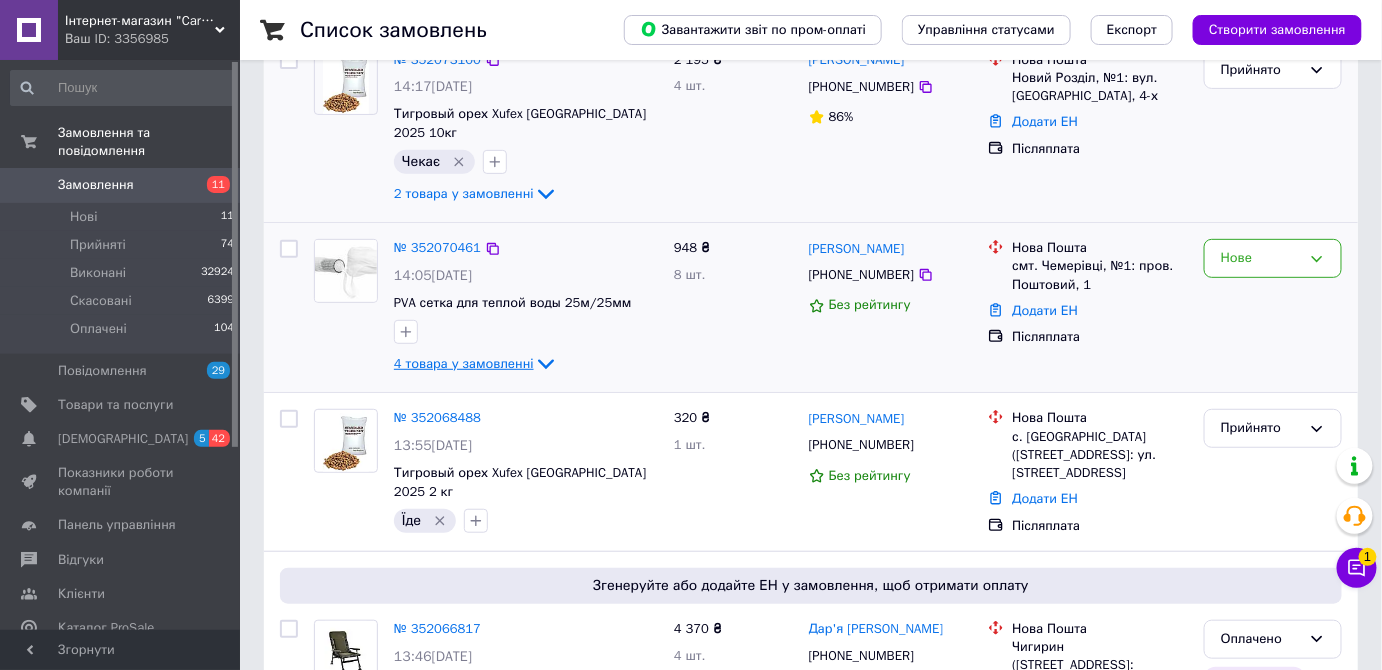 click on "4 товара у замовленні" at bounding box center [464, 363] 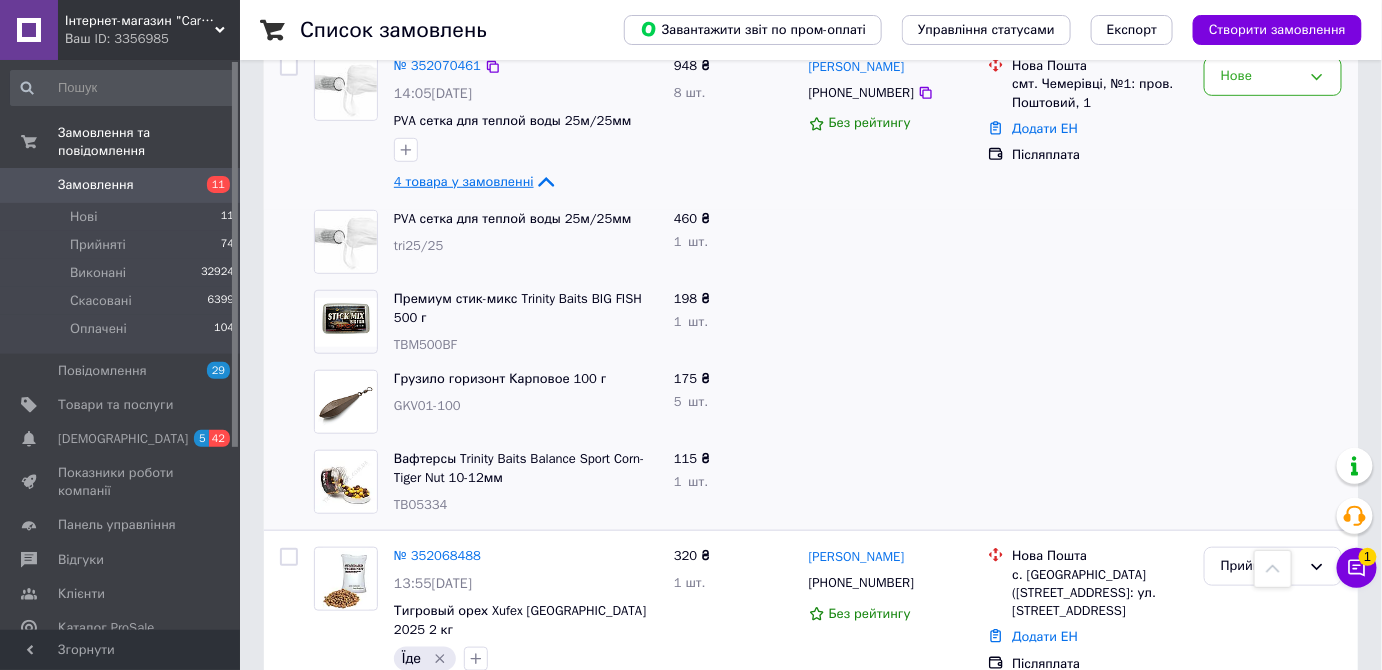 scroll, scrollTop: 272, scrollLeft: 0, axis: vertical 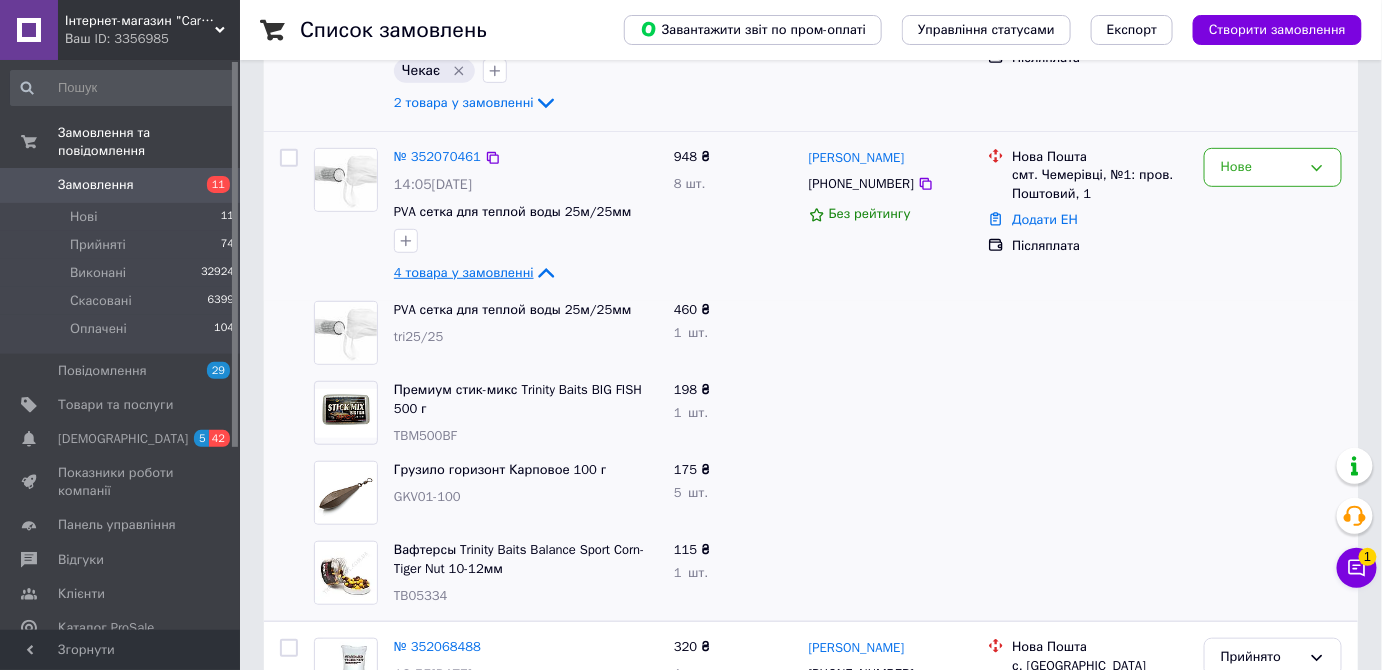 click on "4 товара у замовленні" at bounding box center (464, 272) 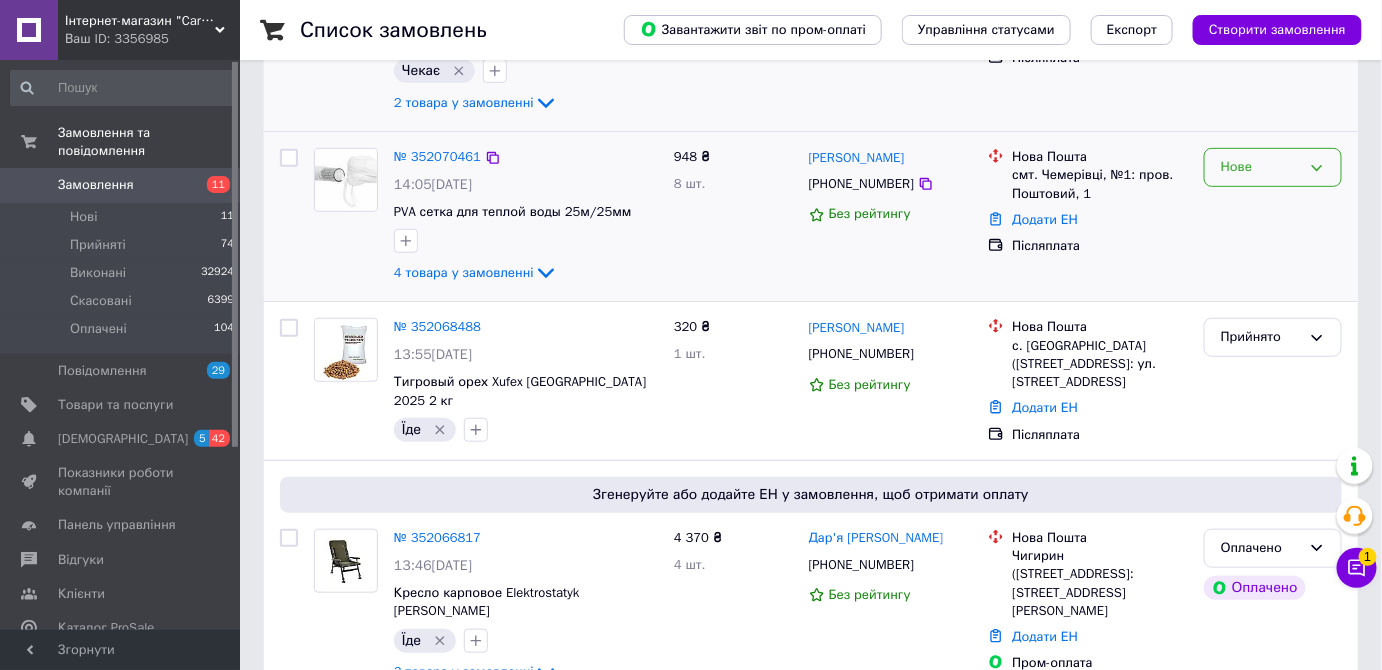 click on "Нове" at bounding box center [1261, 167] 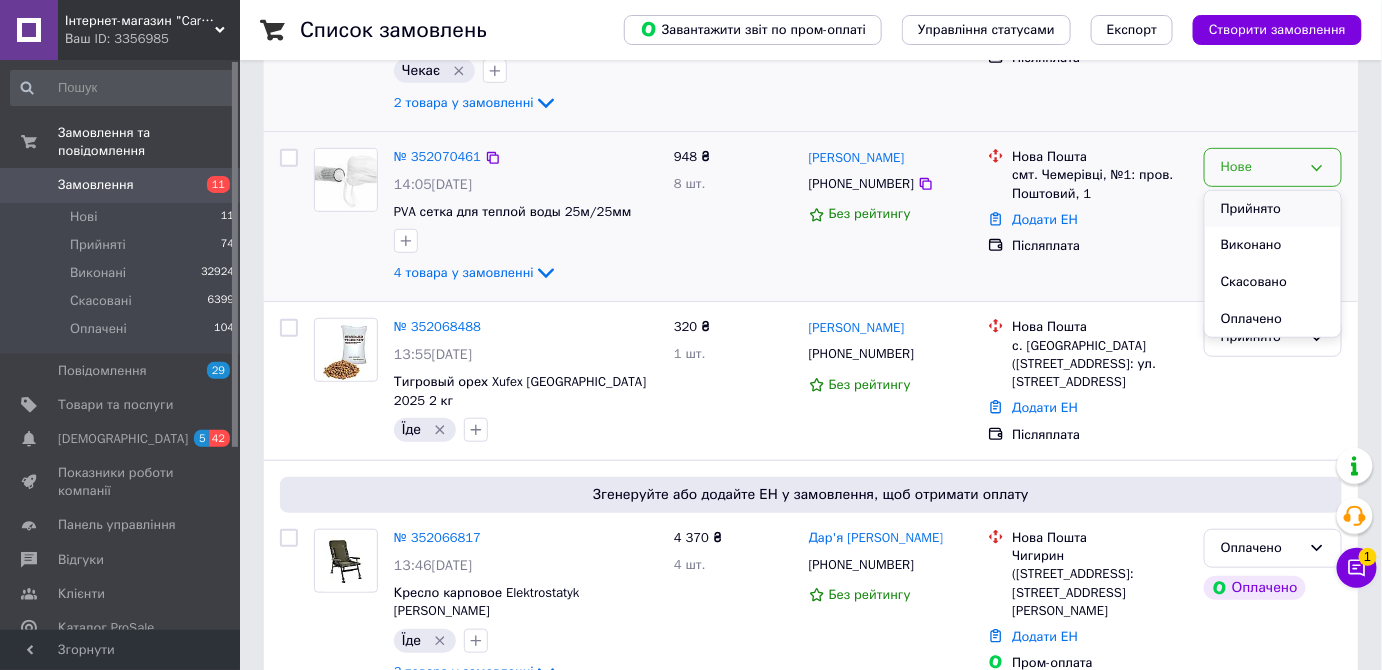 click on "Прийнято" at bounding box center [1273, 209] 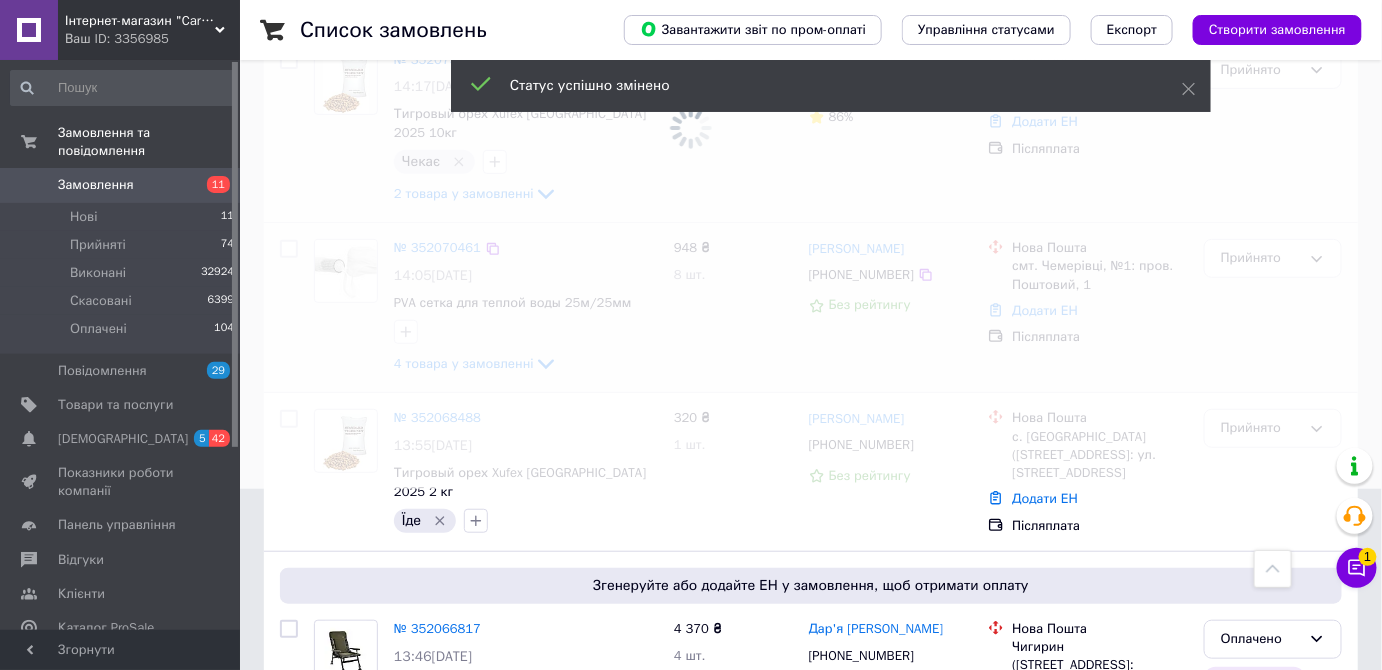 scroll, scrollTop: 0, scrollLeft: 0, axis: both 